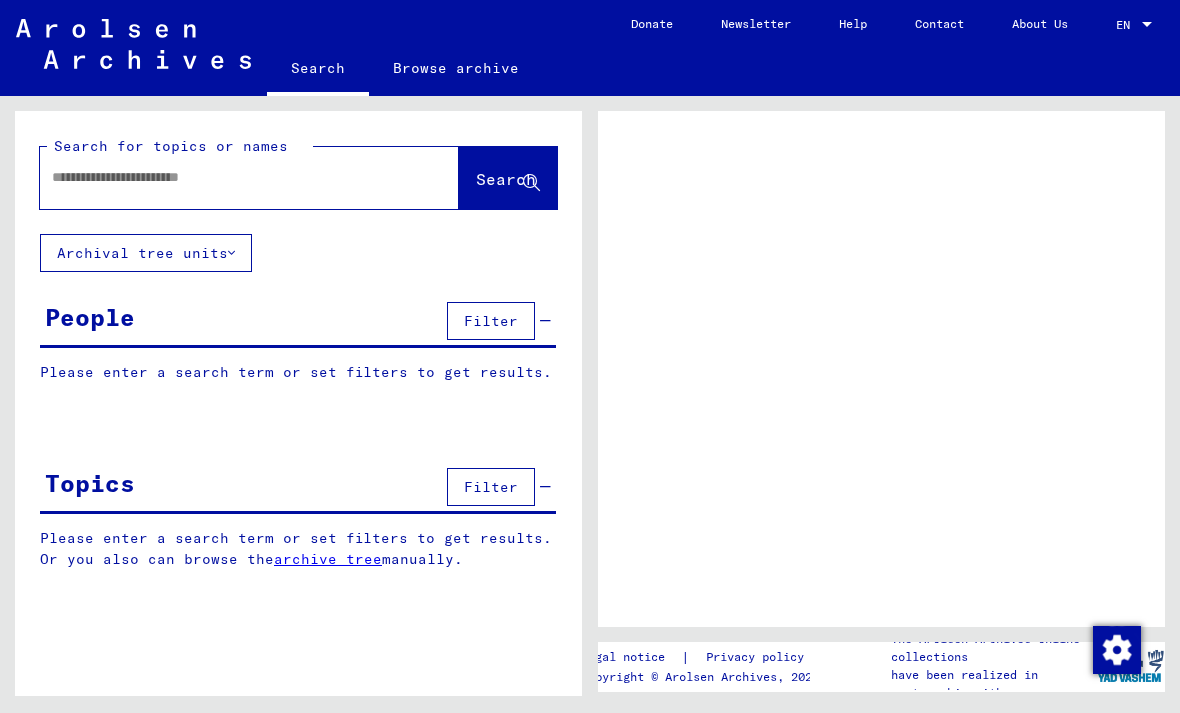 scroll, scrollTop: 0, scrollLeft: 0, axis: both 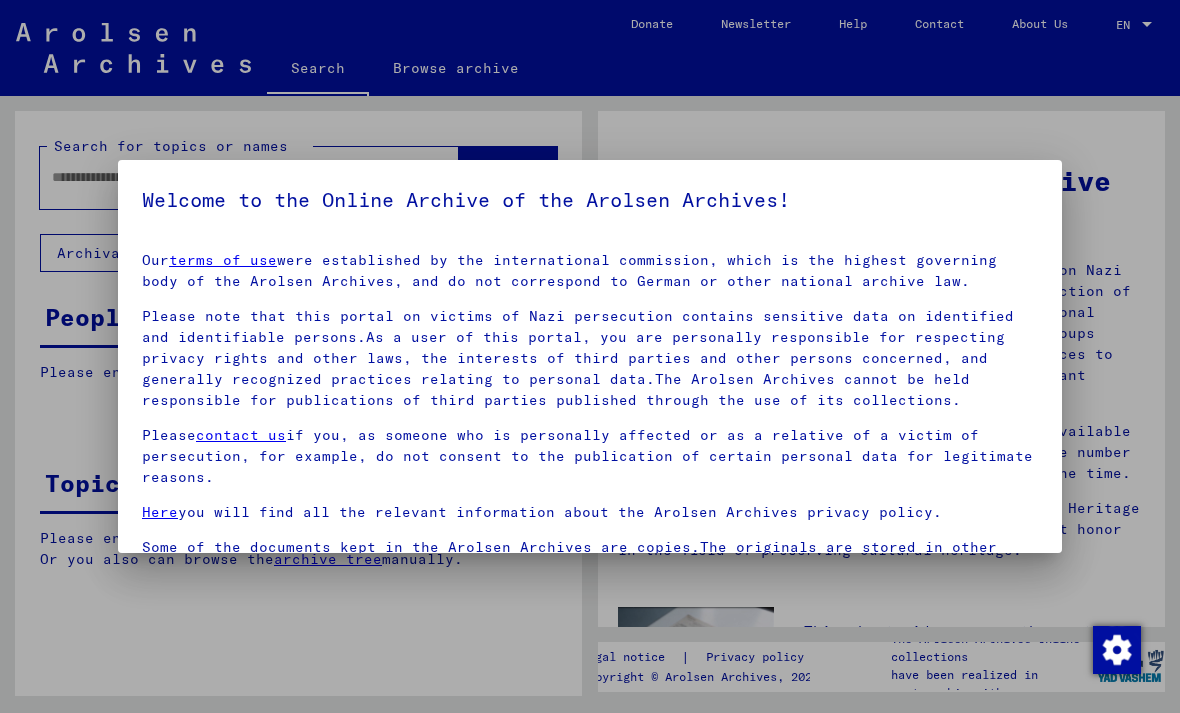 click at bounding box center [1117, 650] 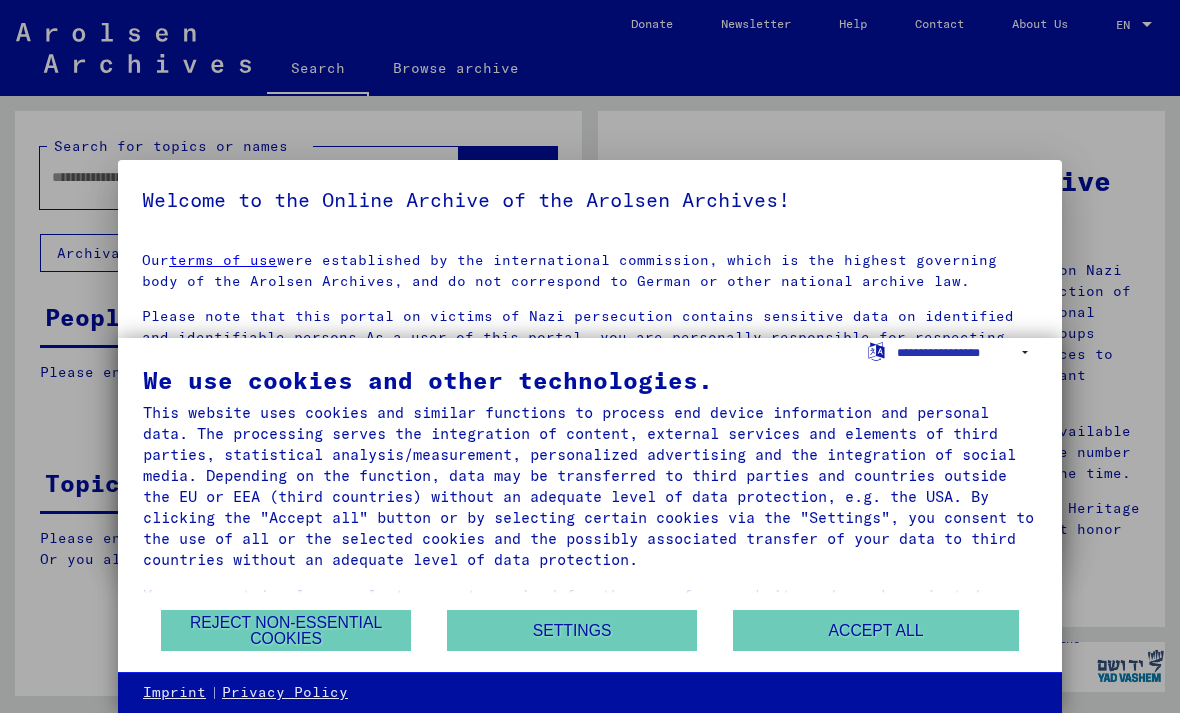 click on "Reject non-essential cookies" at bounding box center (286, 630) 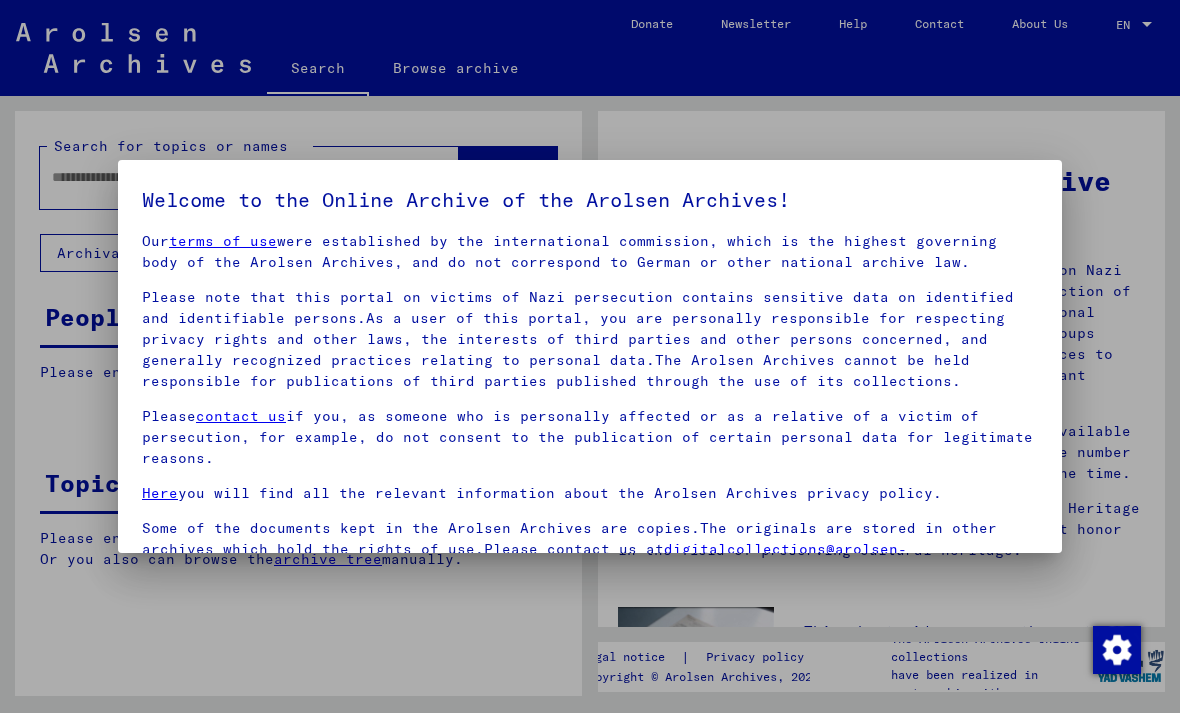 scroll, scrollTop: 17, scrollLeft: 0, axis: vertical 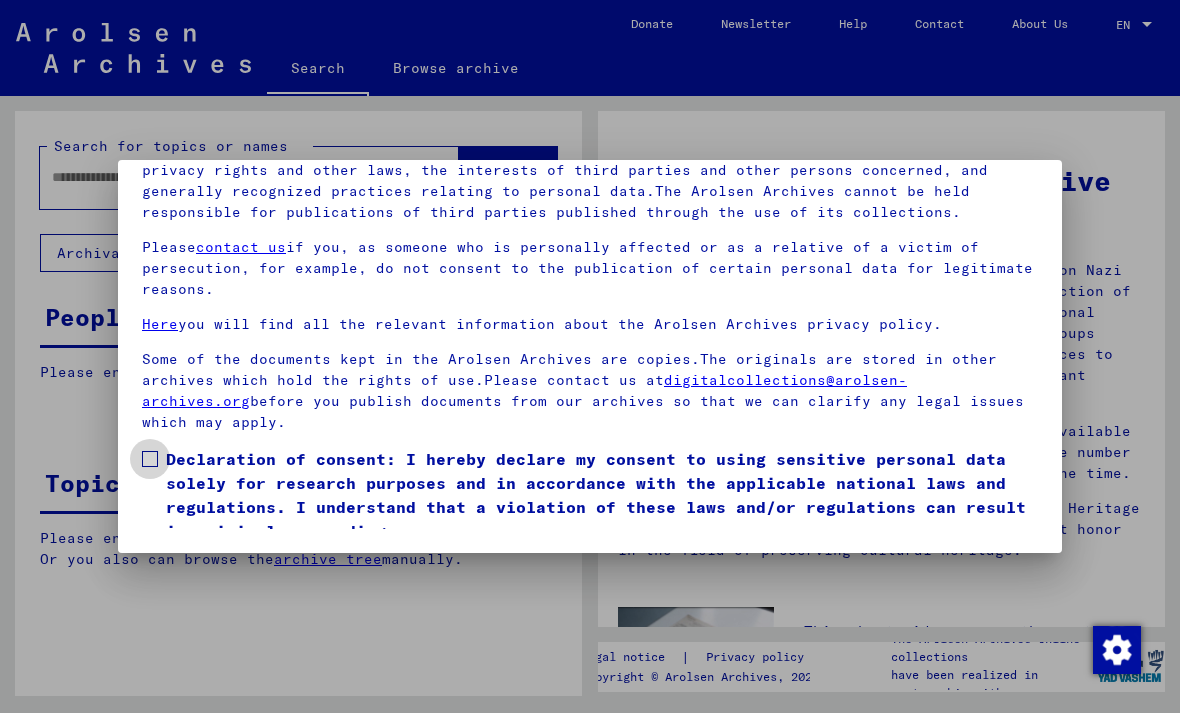 click at bounding box center [150, 459] 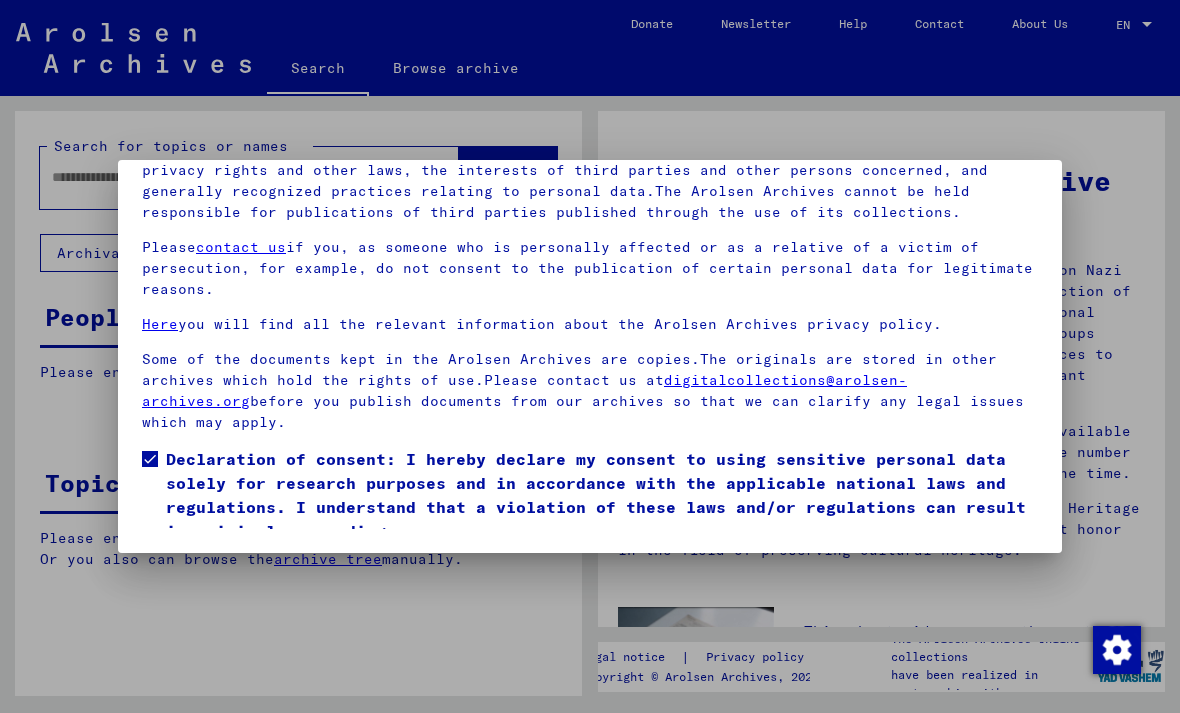 click on "I agree" at bounding box center (190, 572) 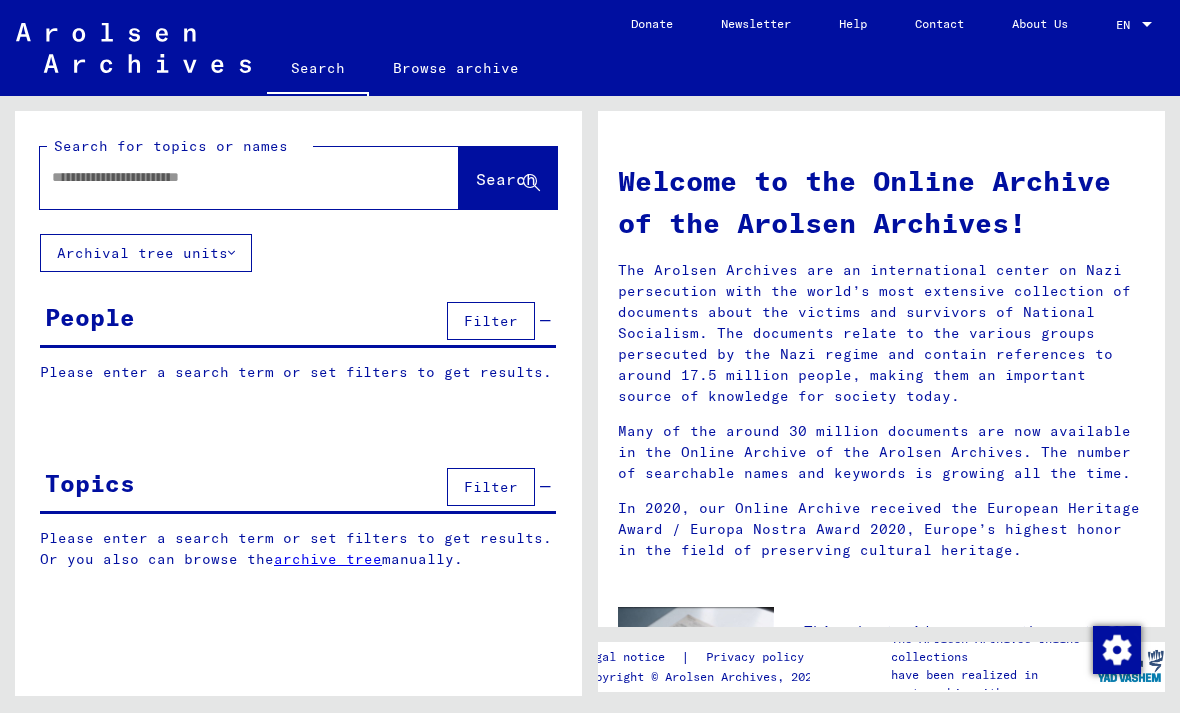 click at bounding box center [225, 177] 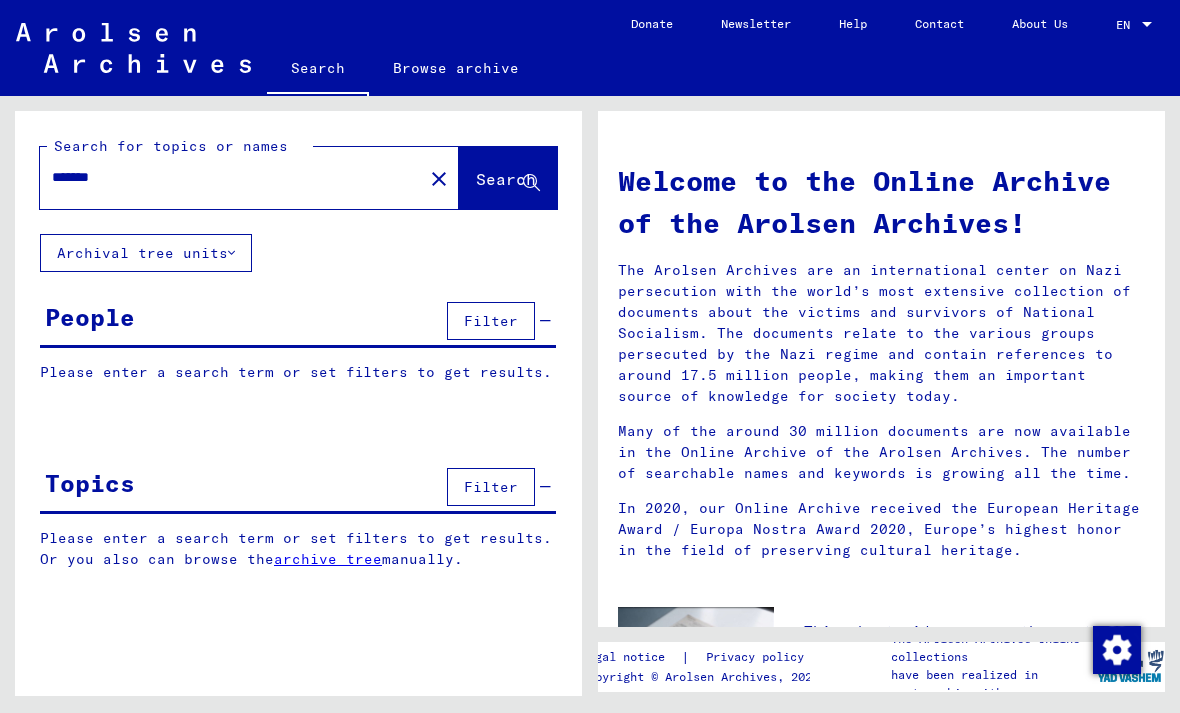 type on "*******" 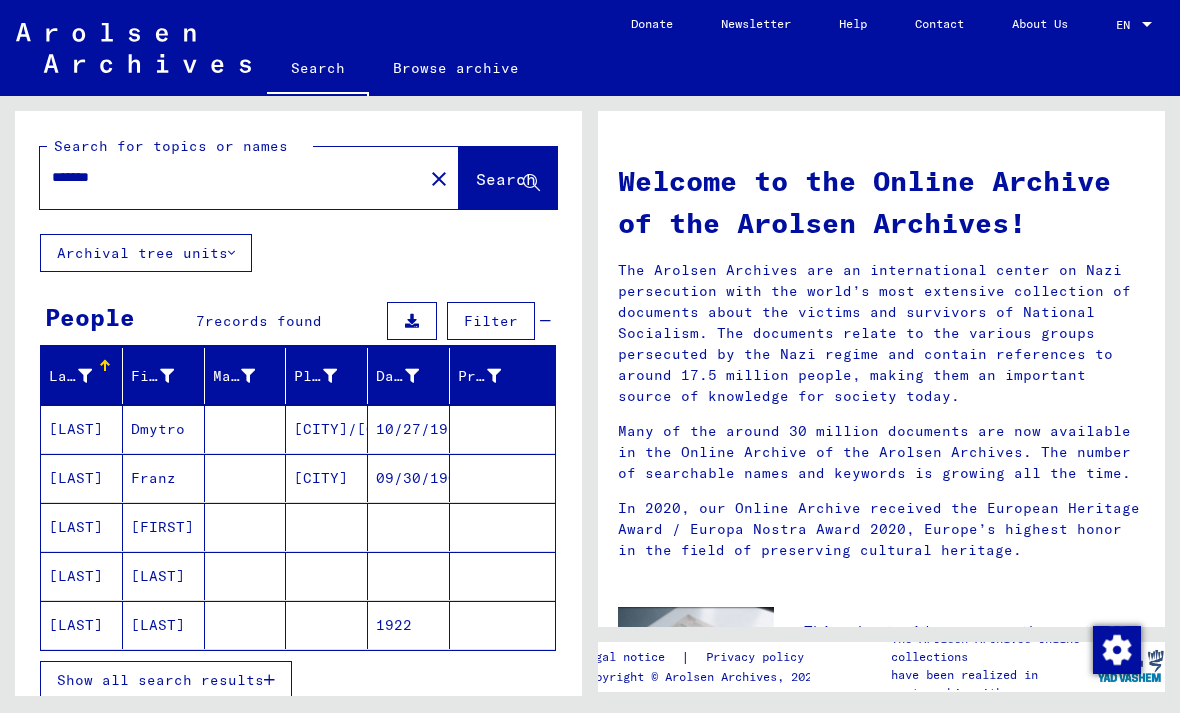 click on "[LAST]" at bounding box center [82, 478] 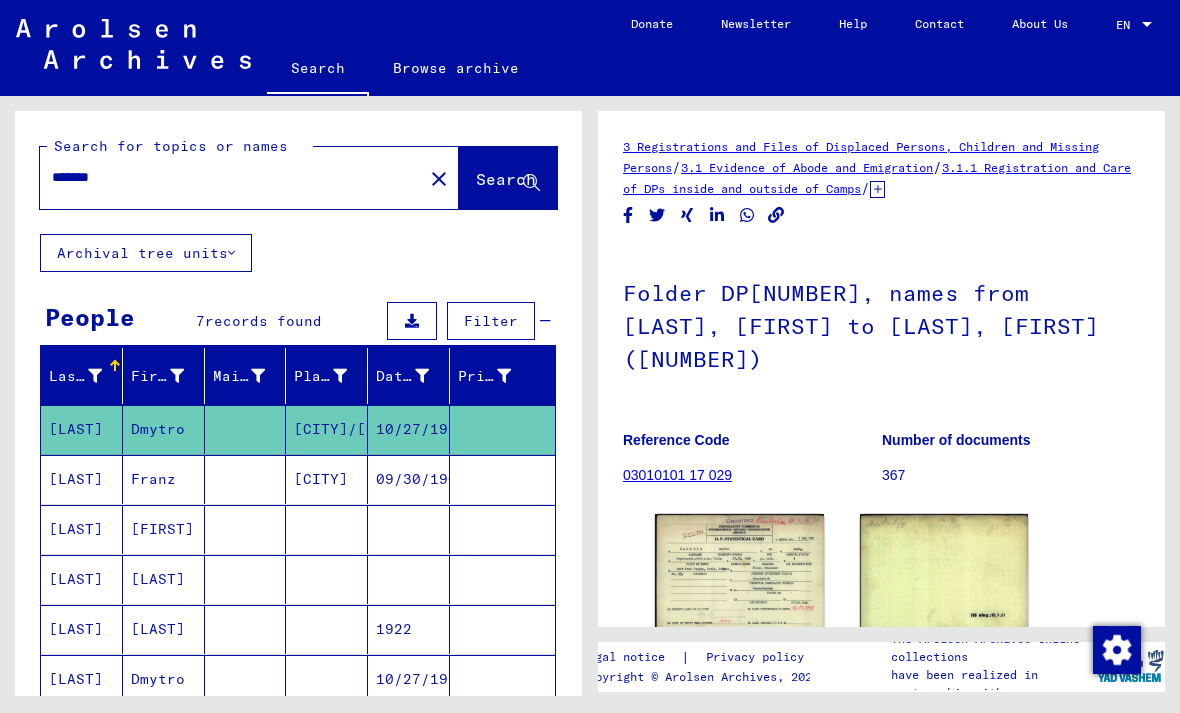 scroll, scrollTop: 0, scrollLeft: 0, axis: both 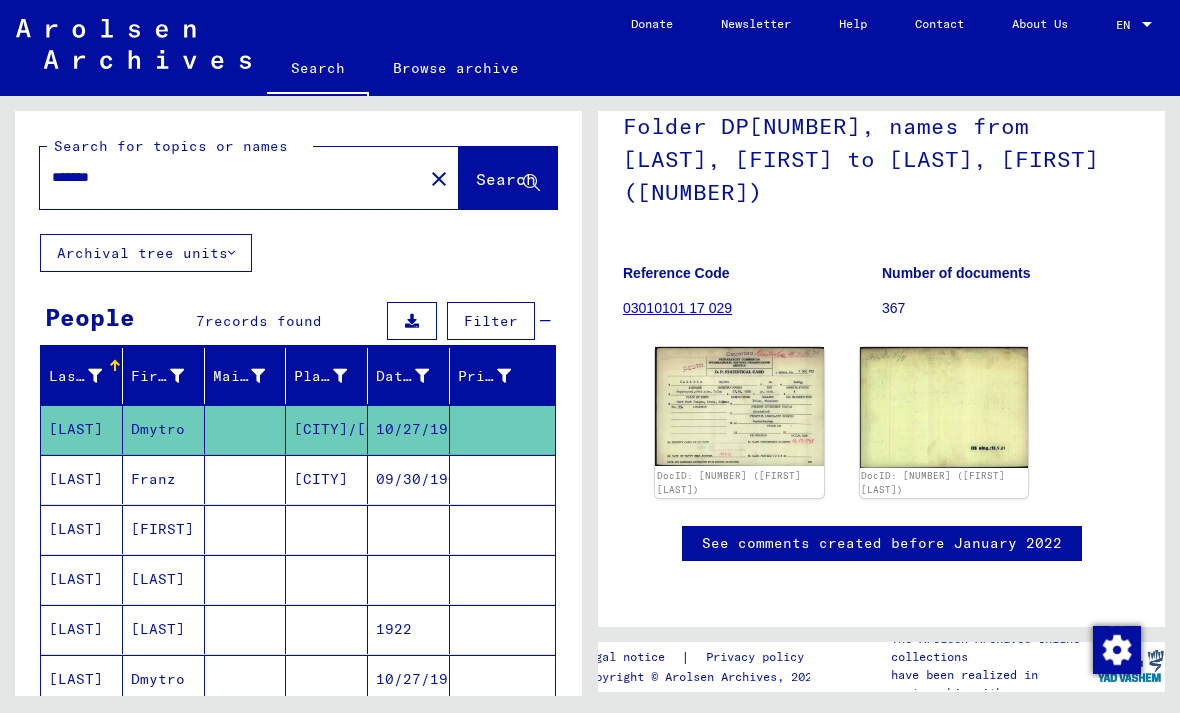click 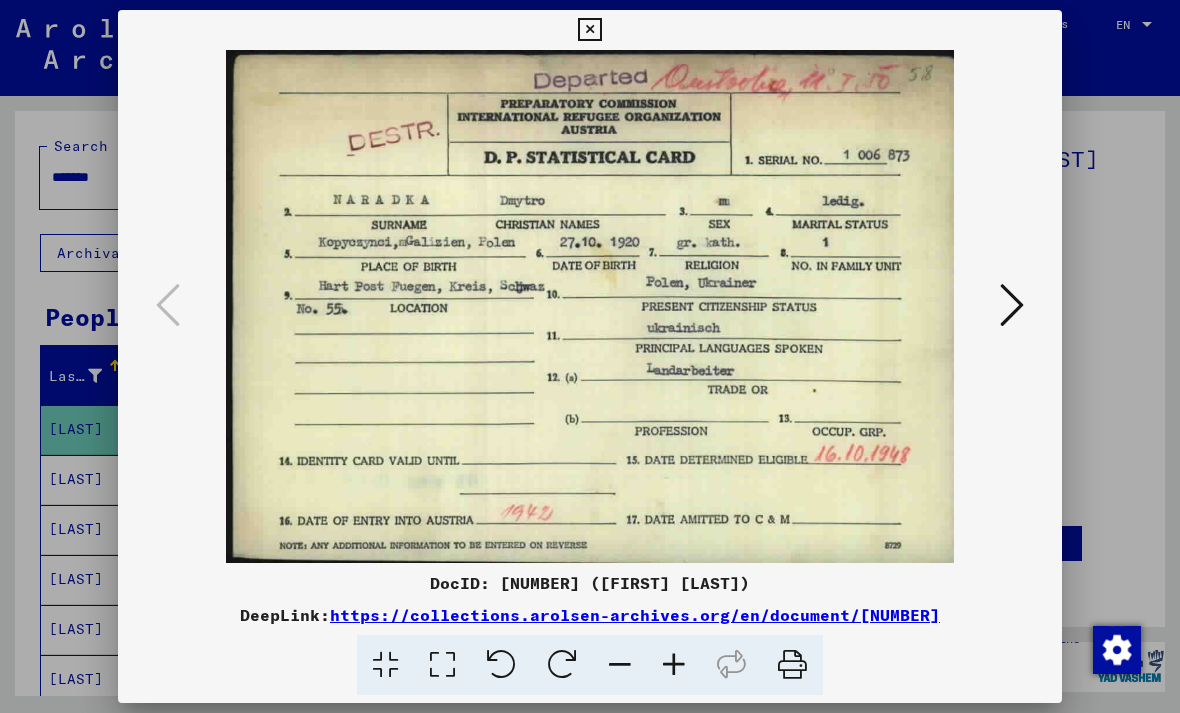 click at bounding box center (1012, 305) 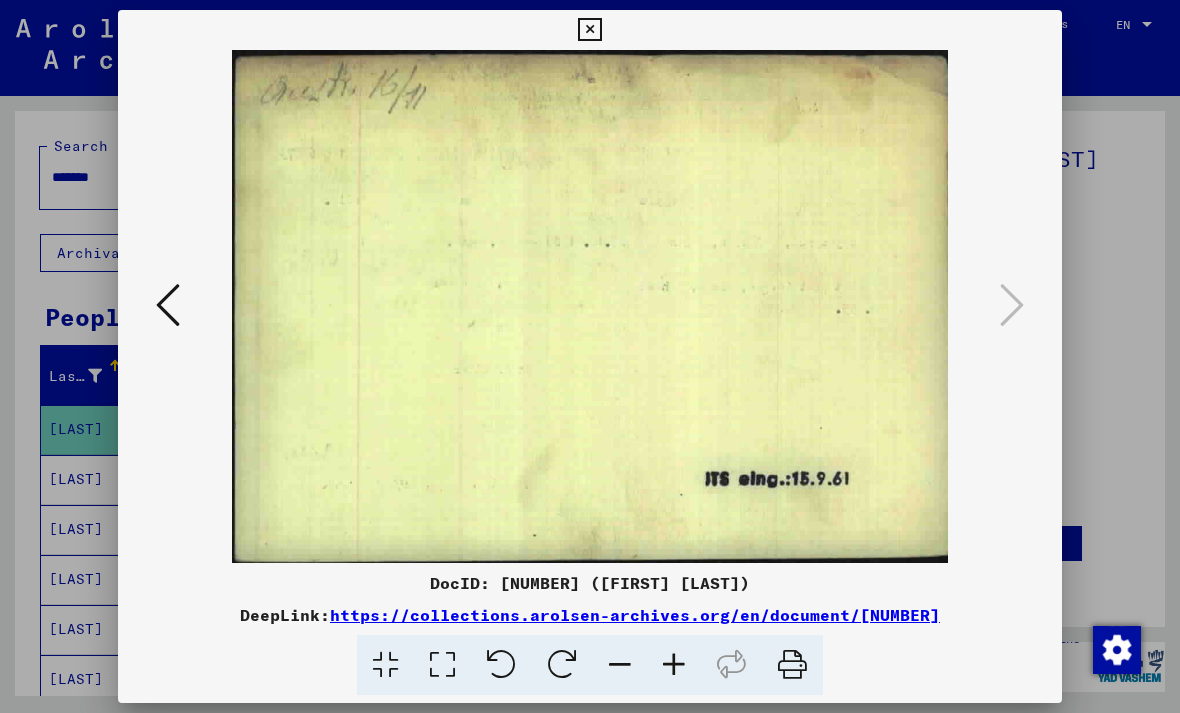 click at bounding box center (589, 30) 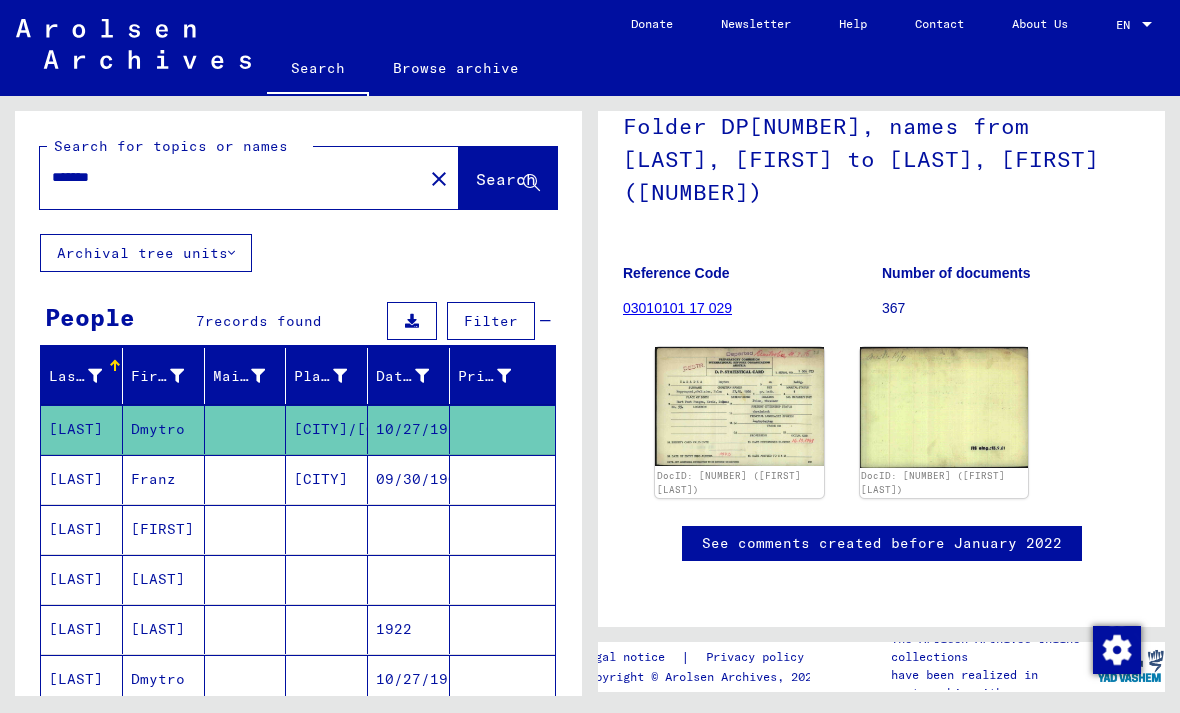 scroll, scrollTop: 243, scrollLeft: 0, axis: vertical 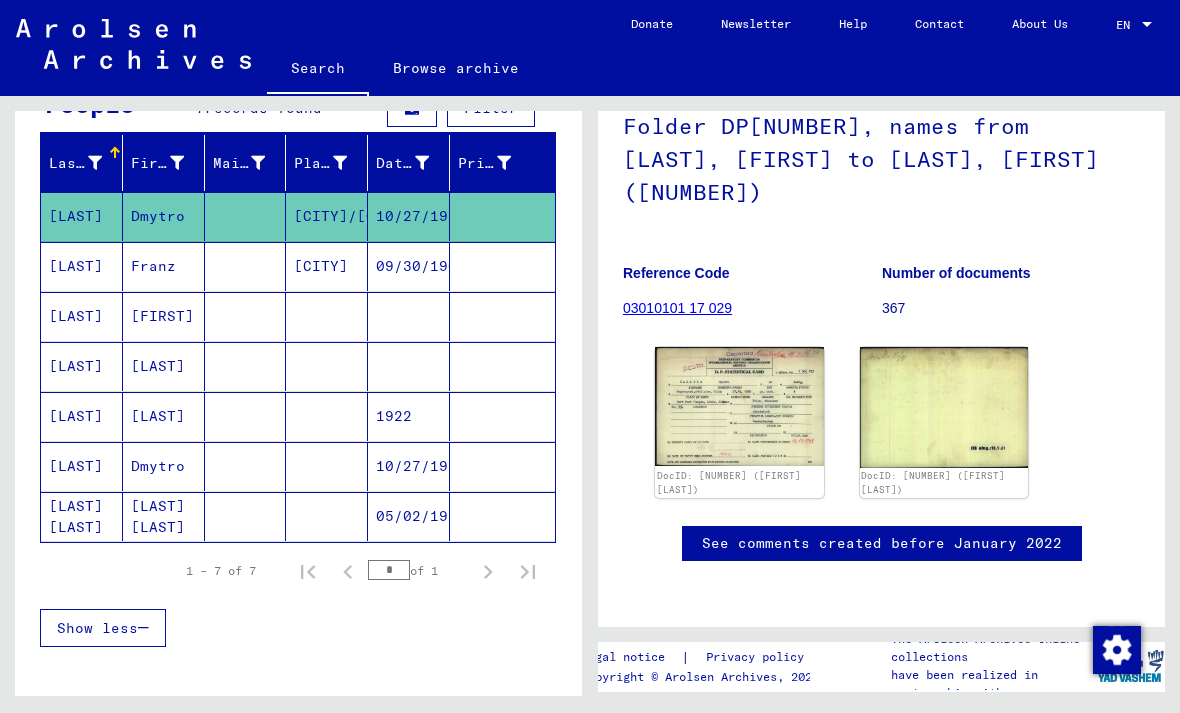 click on "[LAST]" at bounding box center [82, 516] 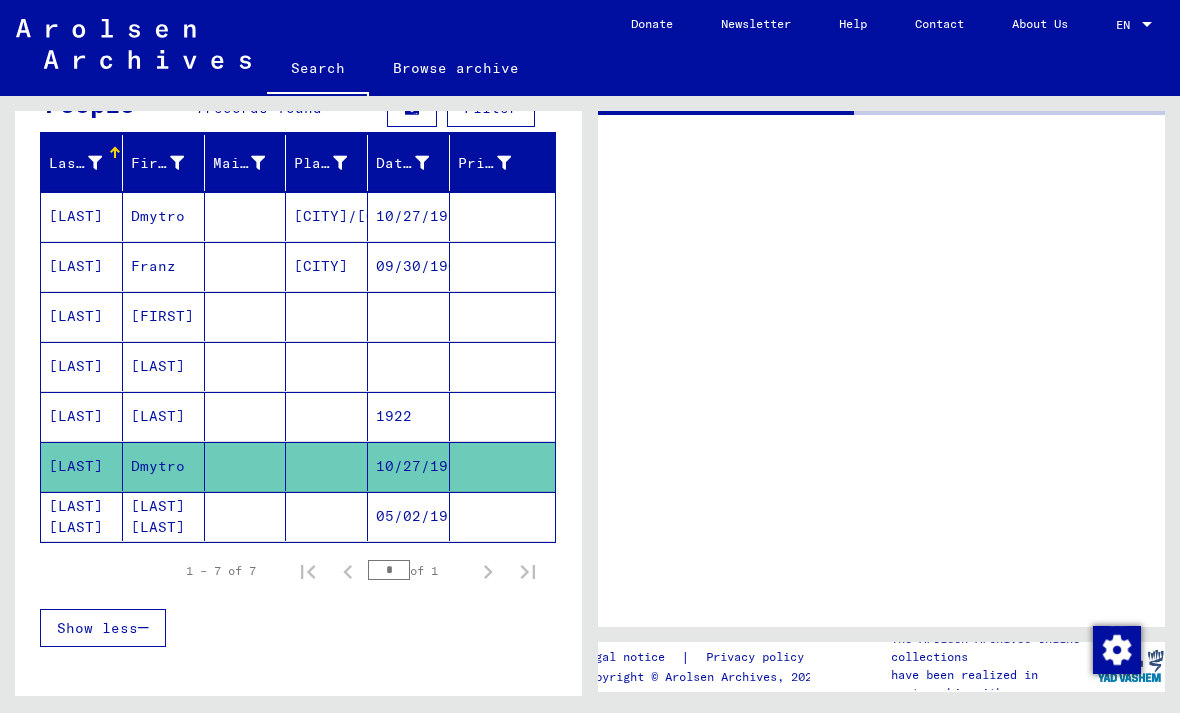 scroll, scrollTop: 0, scrollLeft: 0, axis: both 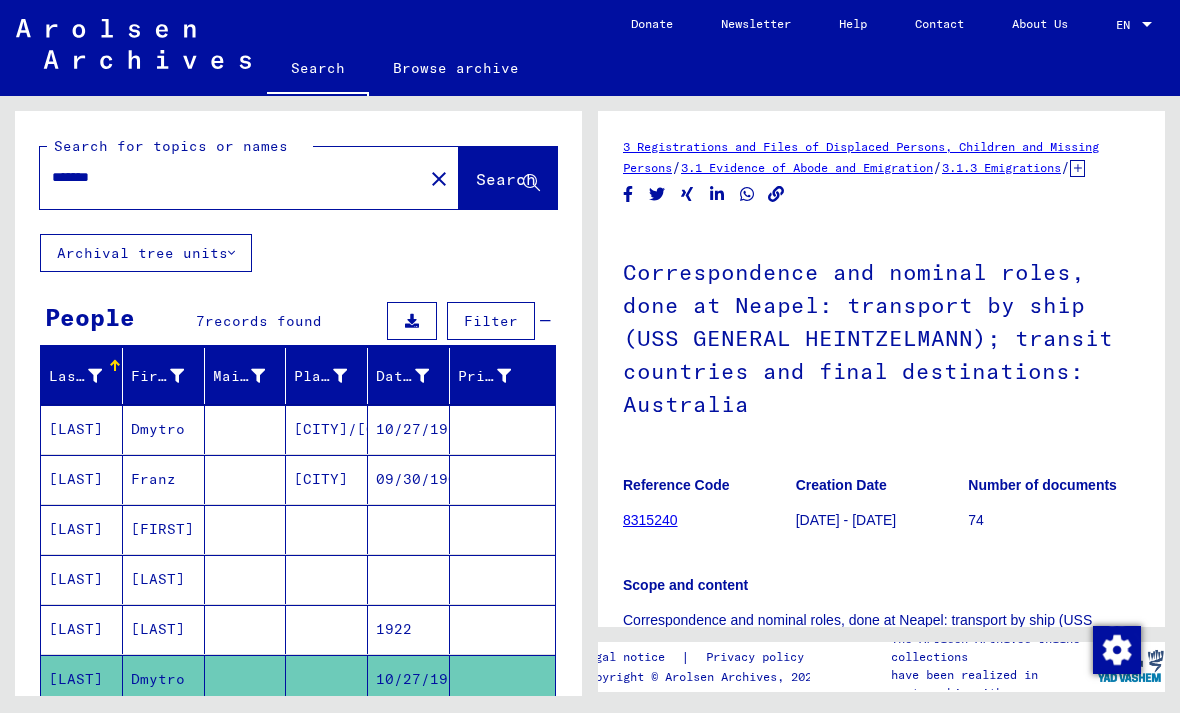 click on "close" 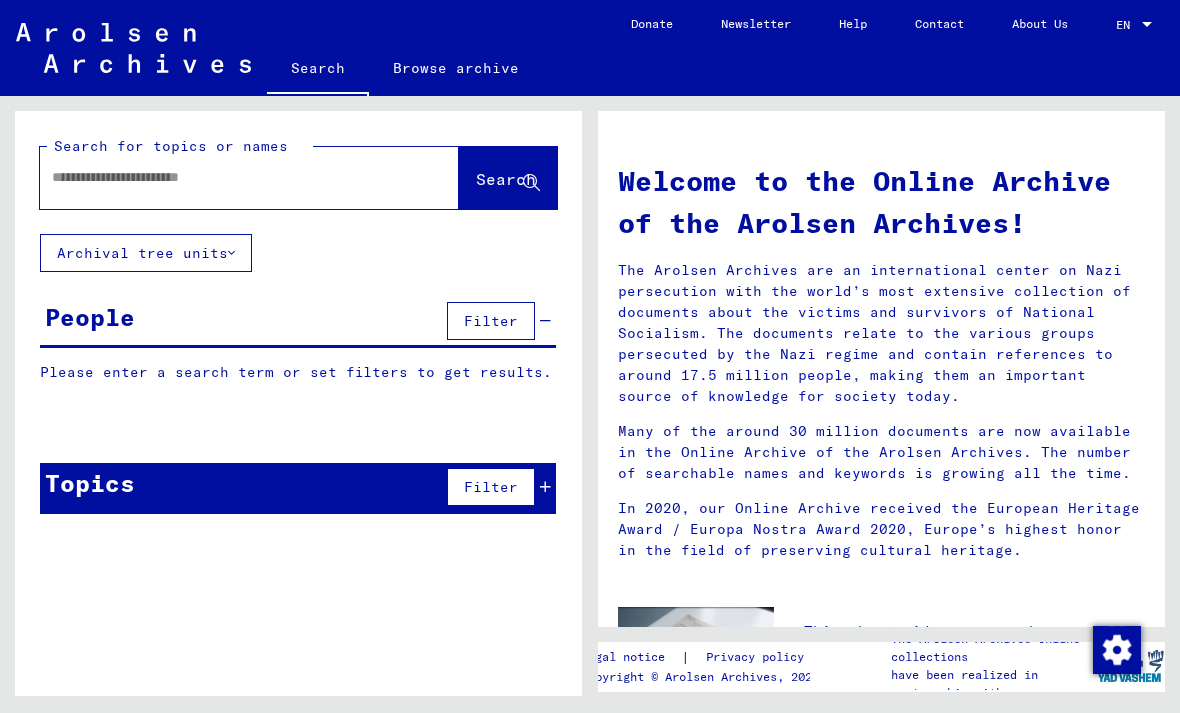 click at bounding box center [225, 177] 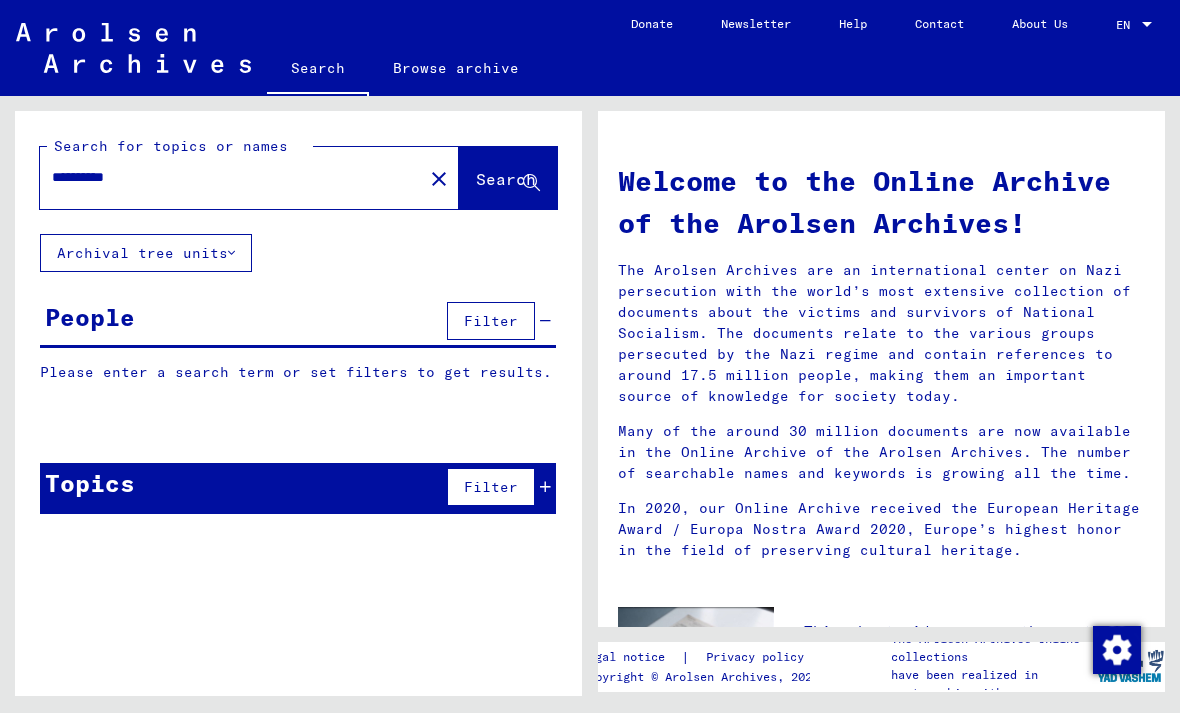 type on "**********" 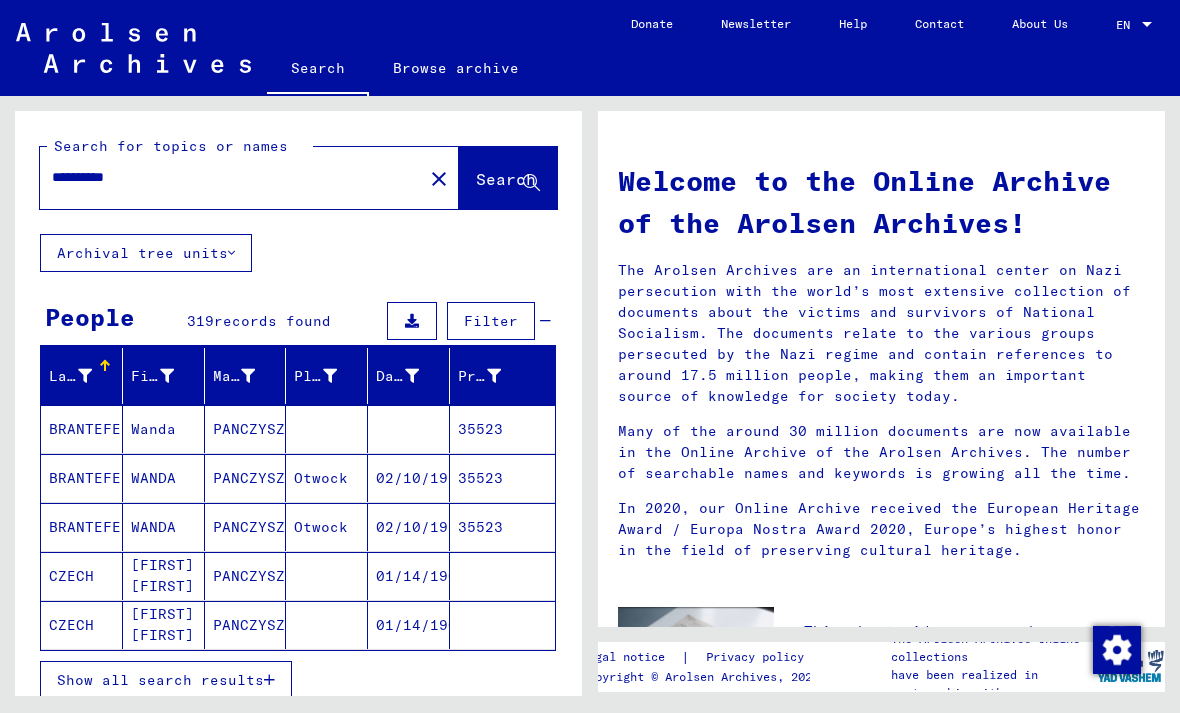 scroll, scrollTop: 0, scrollLeft: 0, axis: both 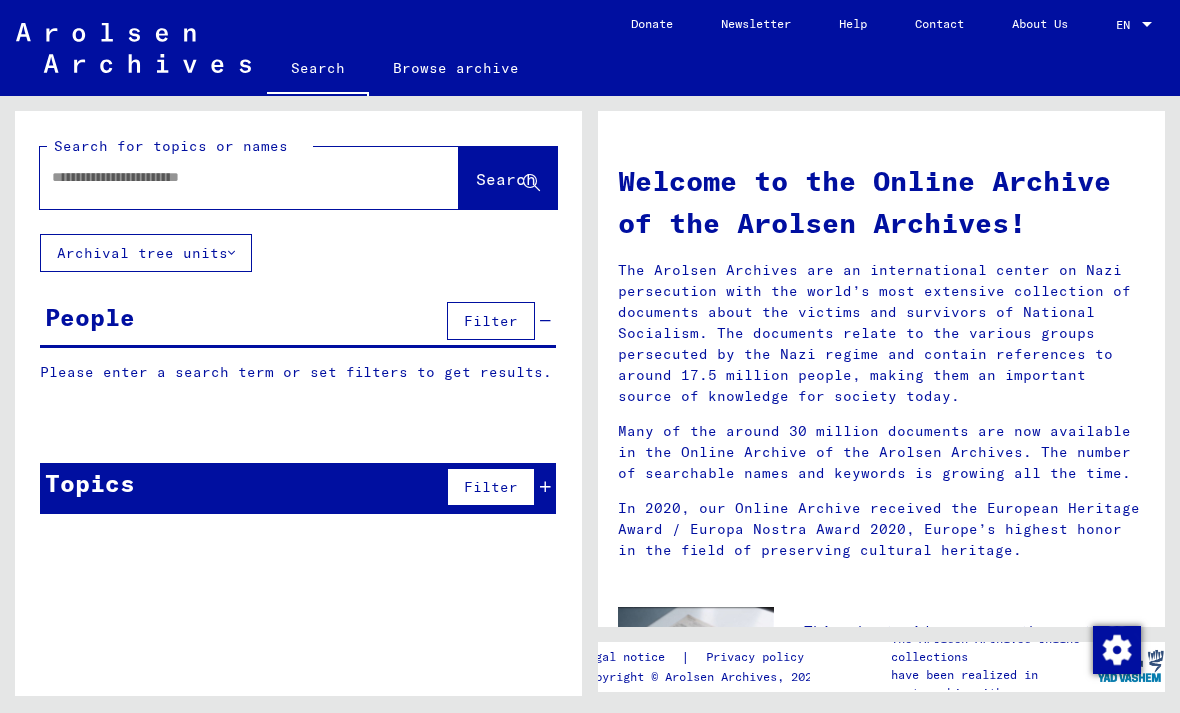 click at bounding box center [225, 177] 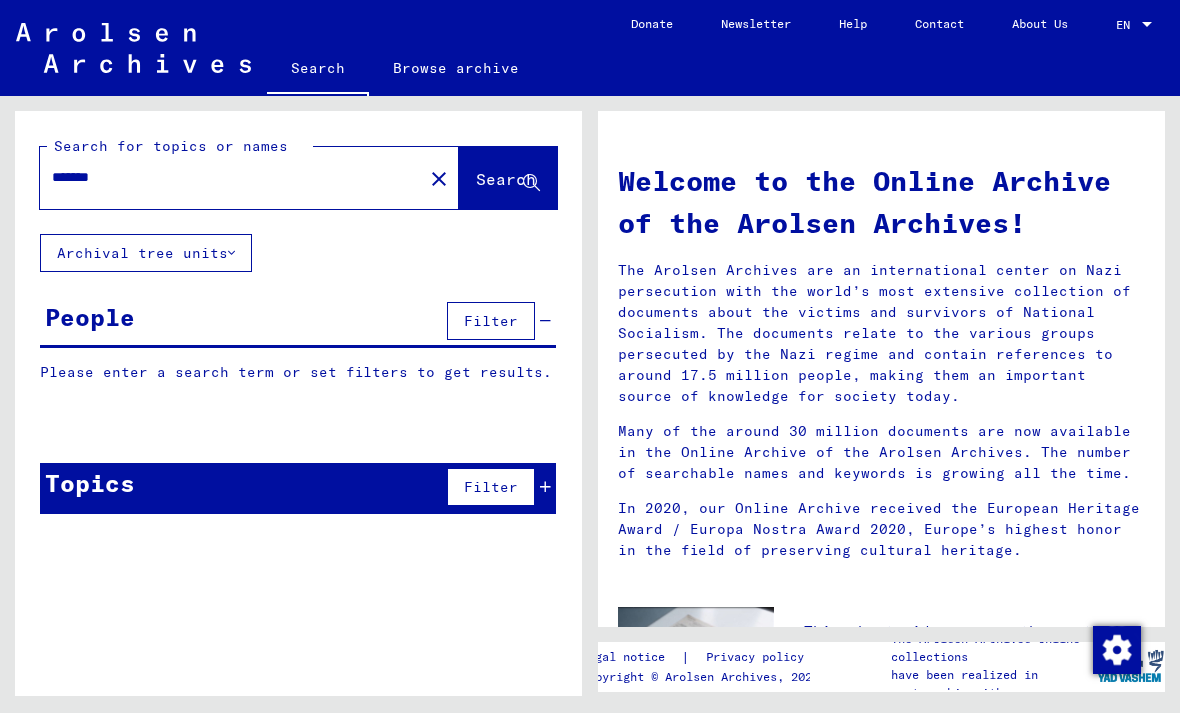 type on "*******" 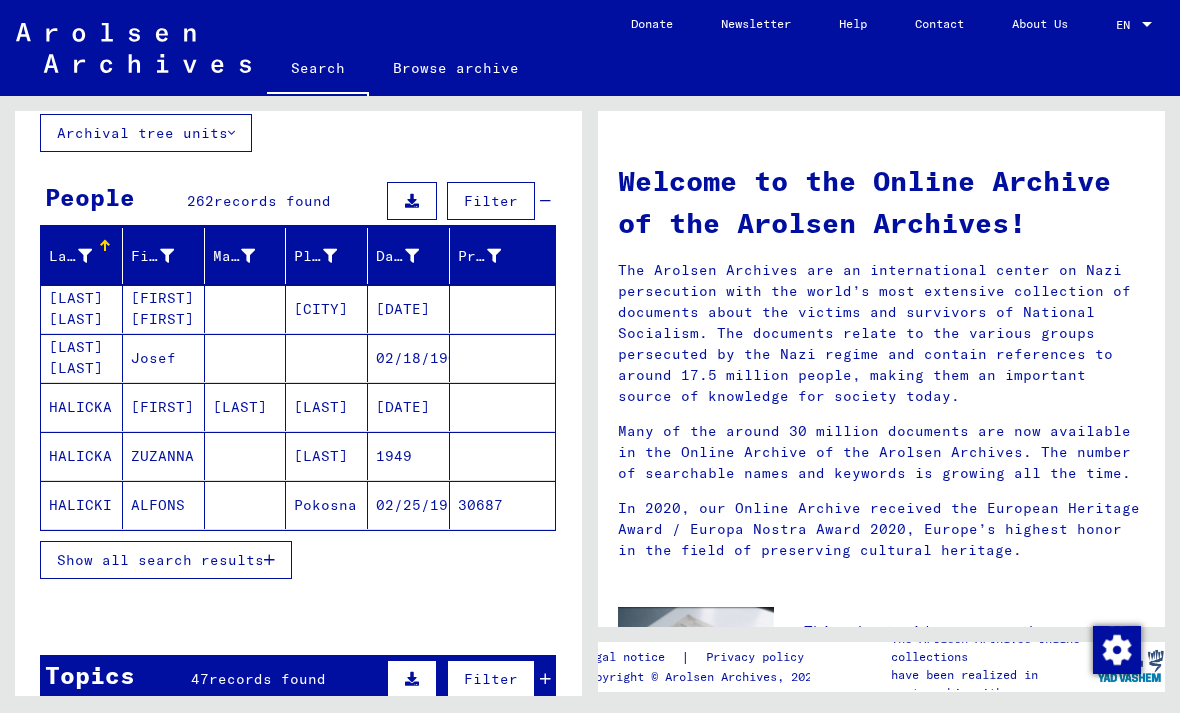 scroll, scrollTop: 121, scrollLeft: 0, axis: vertical 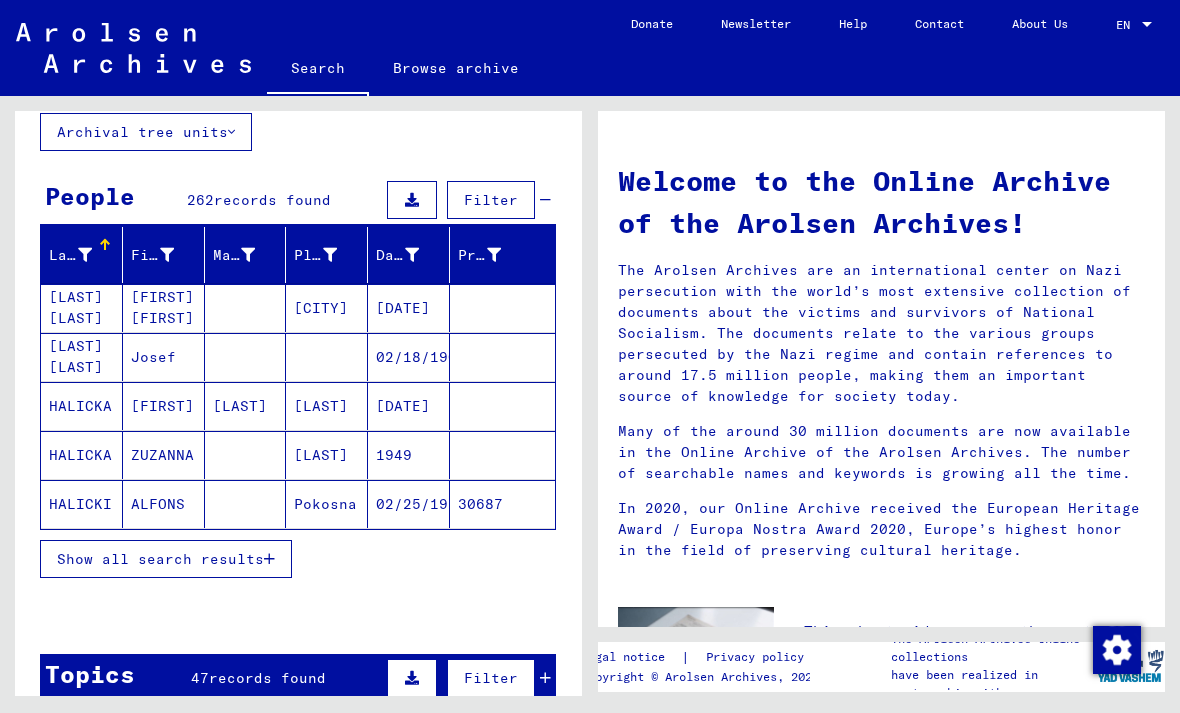click on "Show all search results" at bounding box center [166, 559] 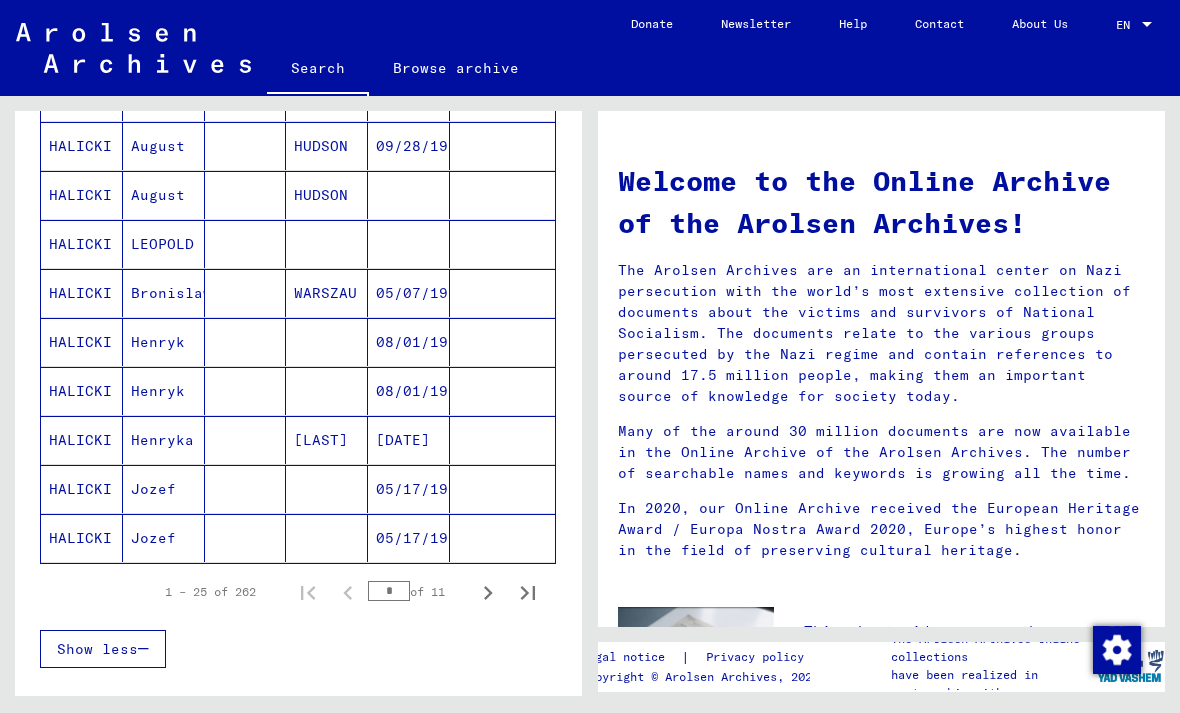 scroll, scrollTop: 1070, scrollLeft: 0, axis: vertical 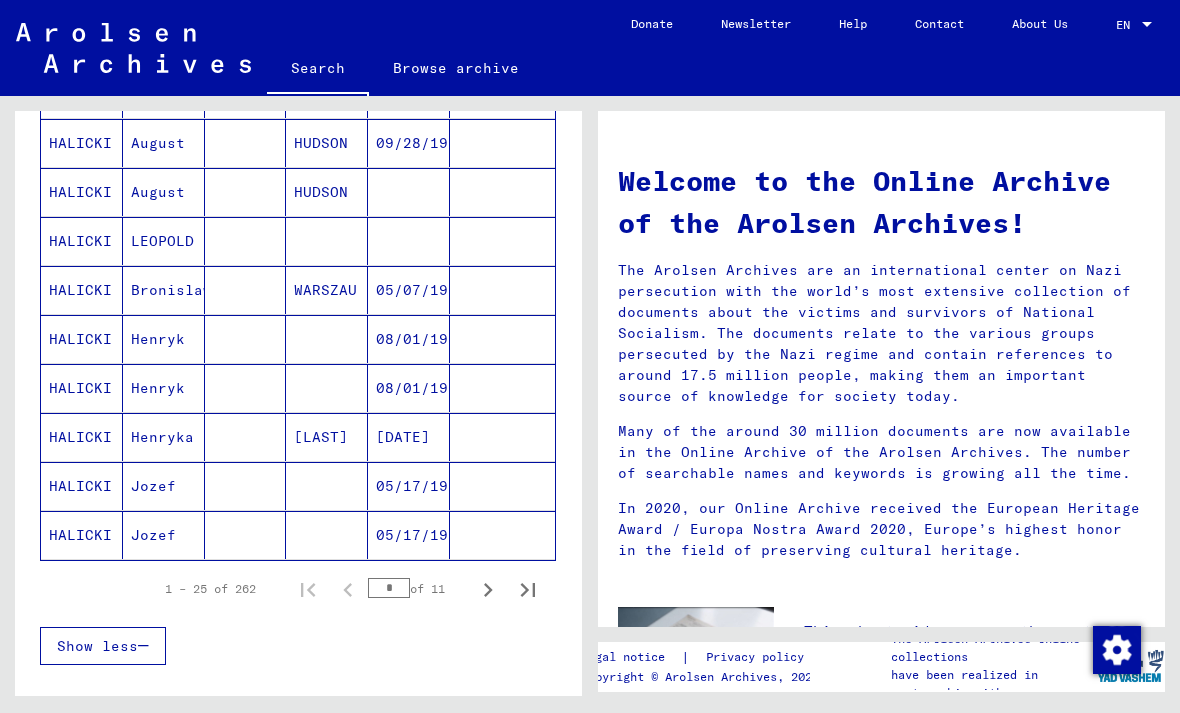 click 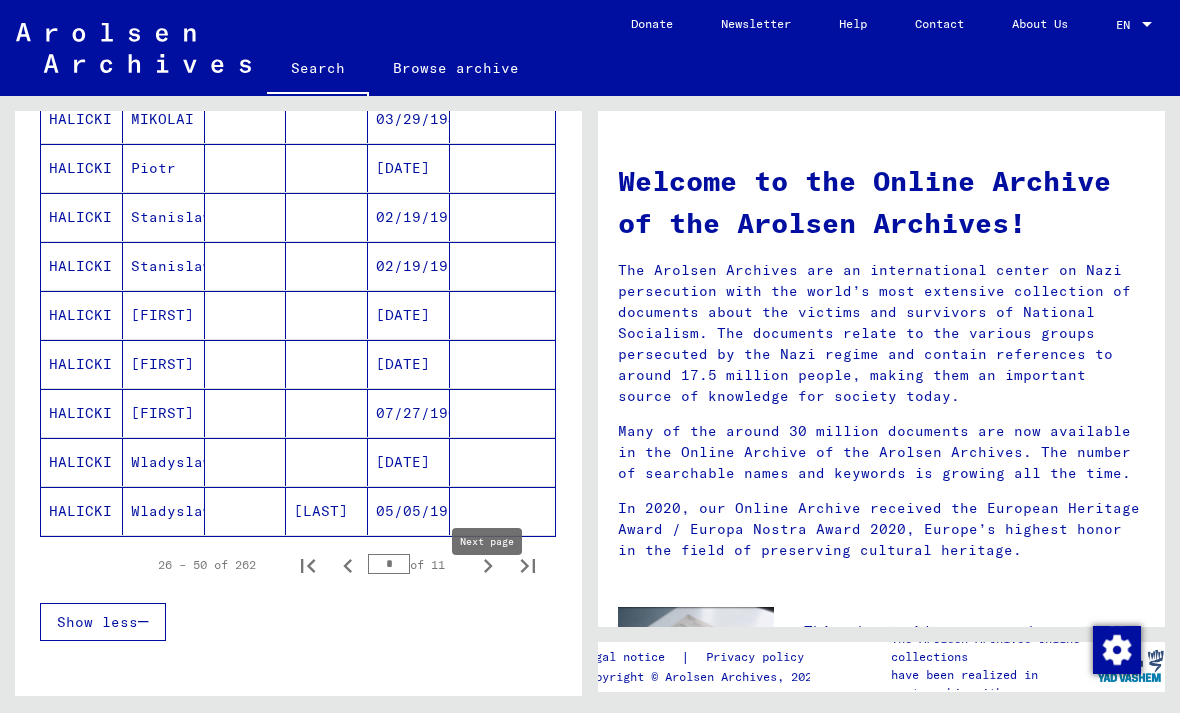 scroll, scrollTop: 1095, scrollLeft: 0, axis: vertical 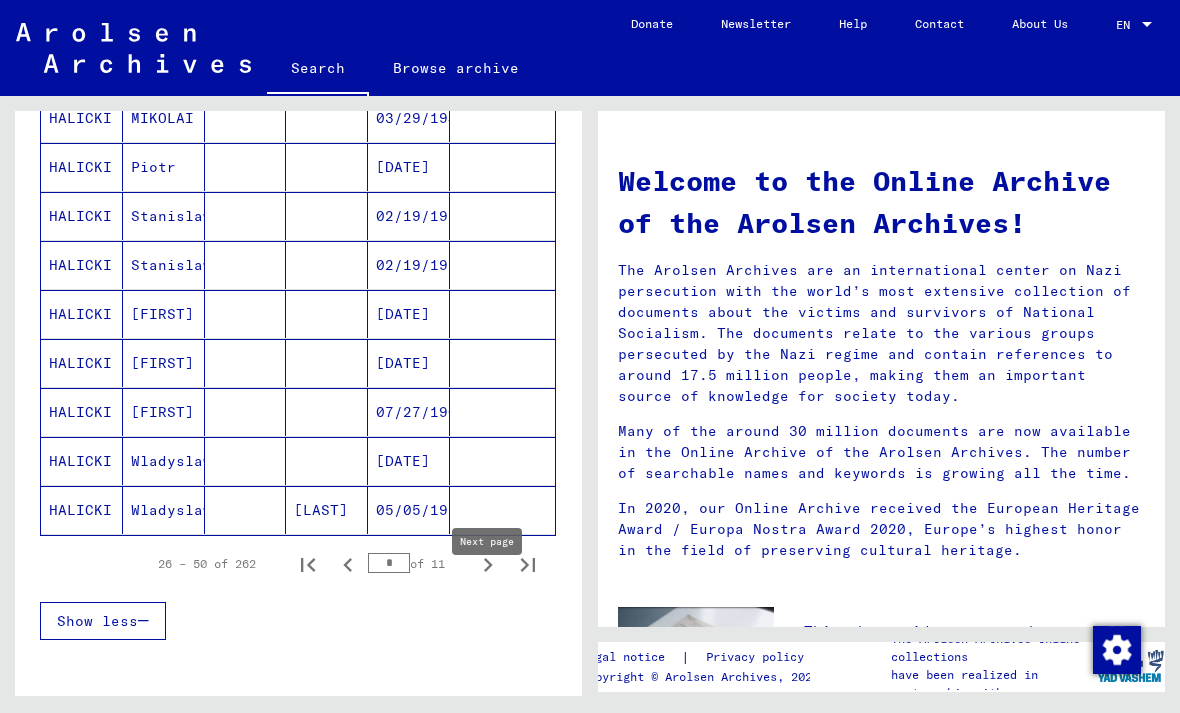 click 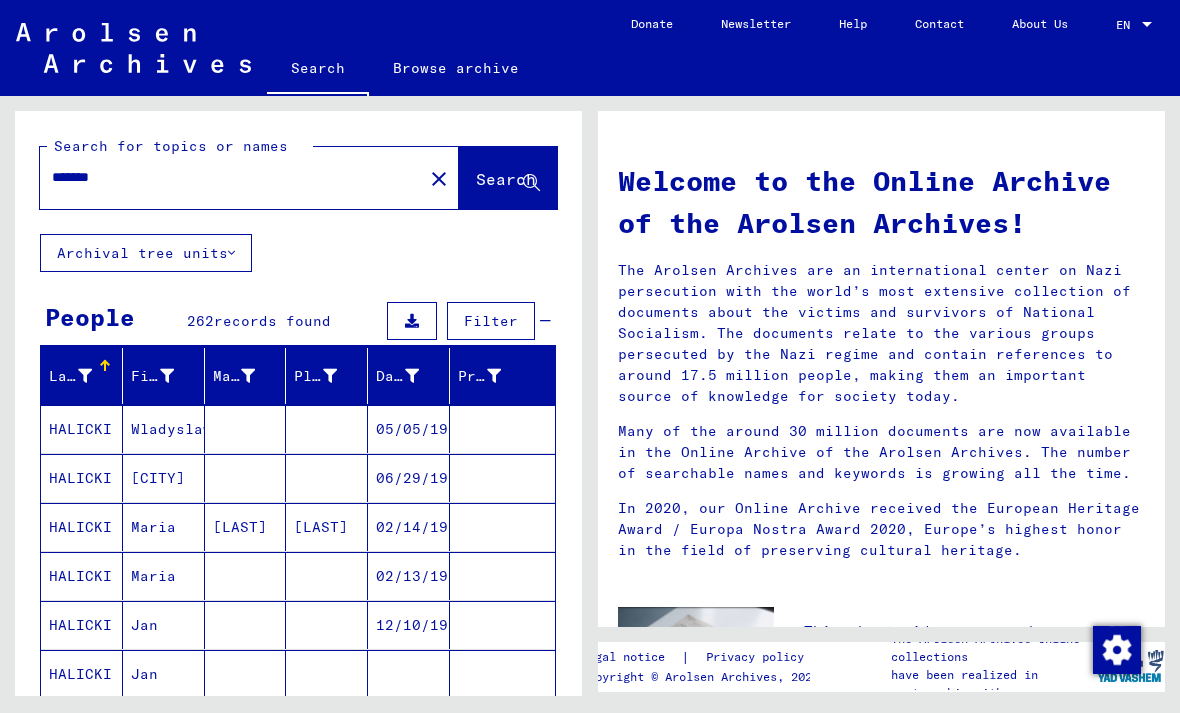 scroll, scrollTop: 0, scrollLeft: 0, axis: both 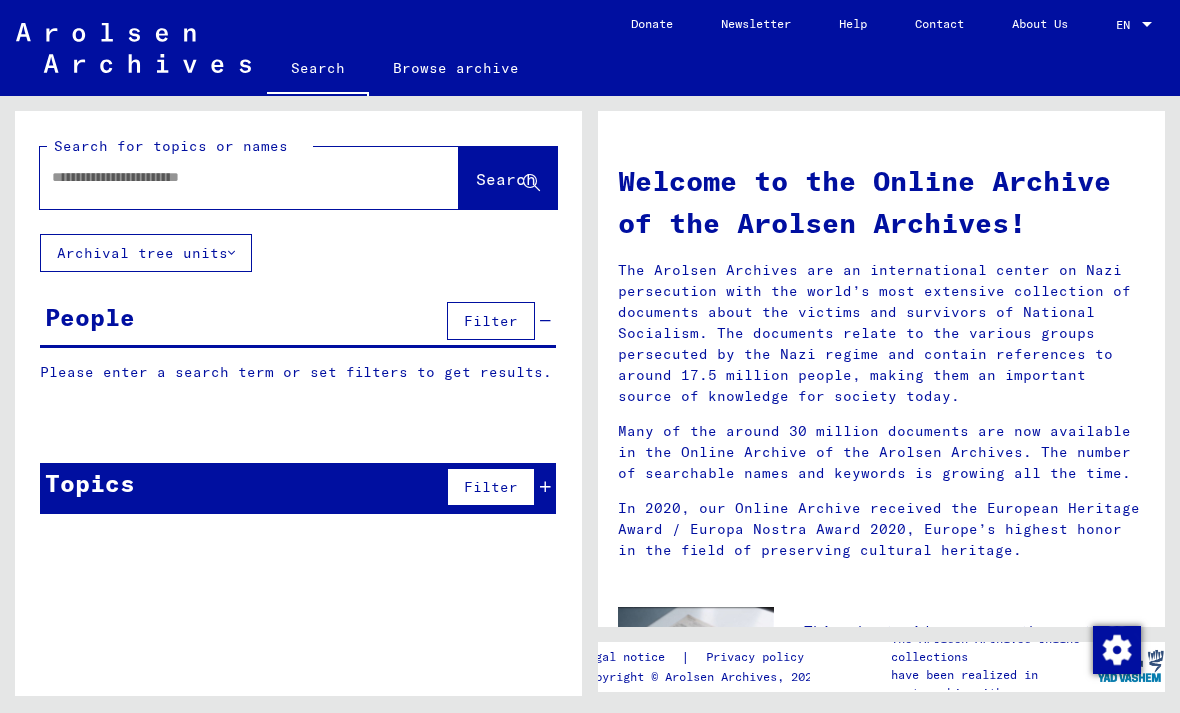click at bounding box center [225, 177] 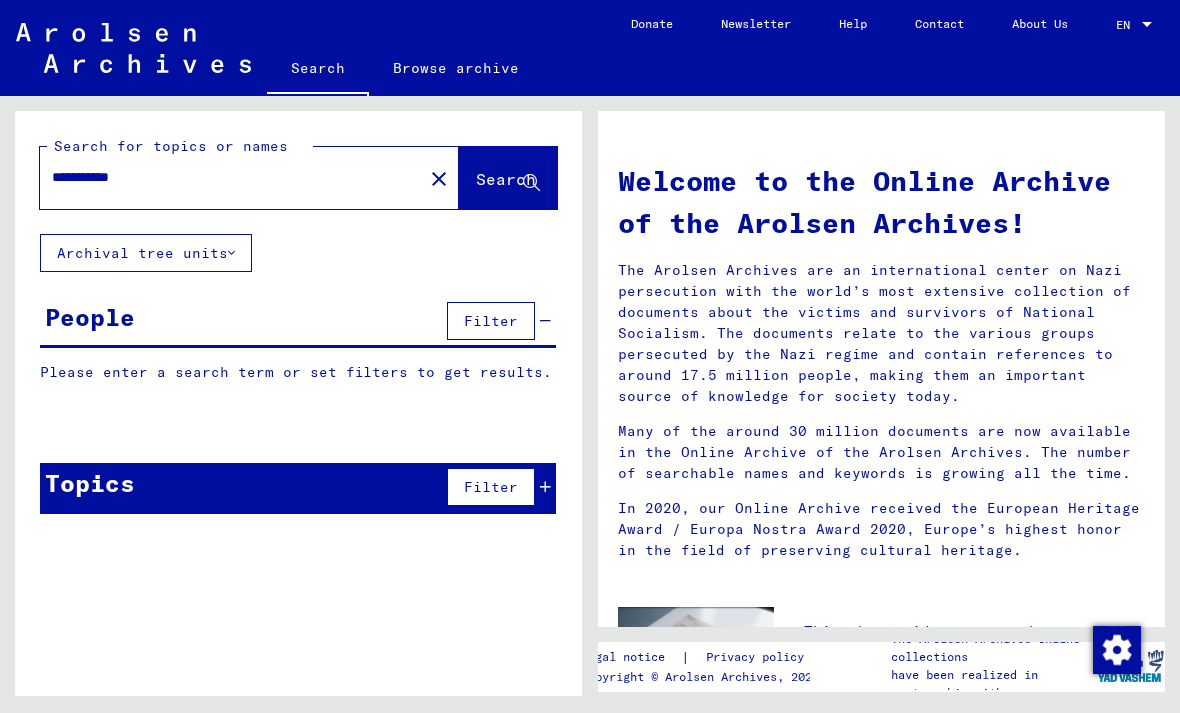 type on "**********" 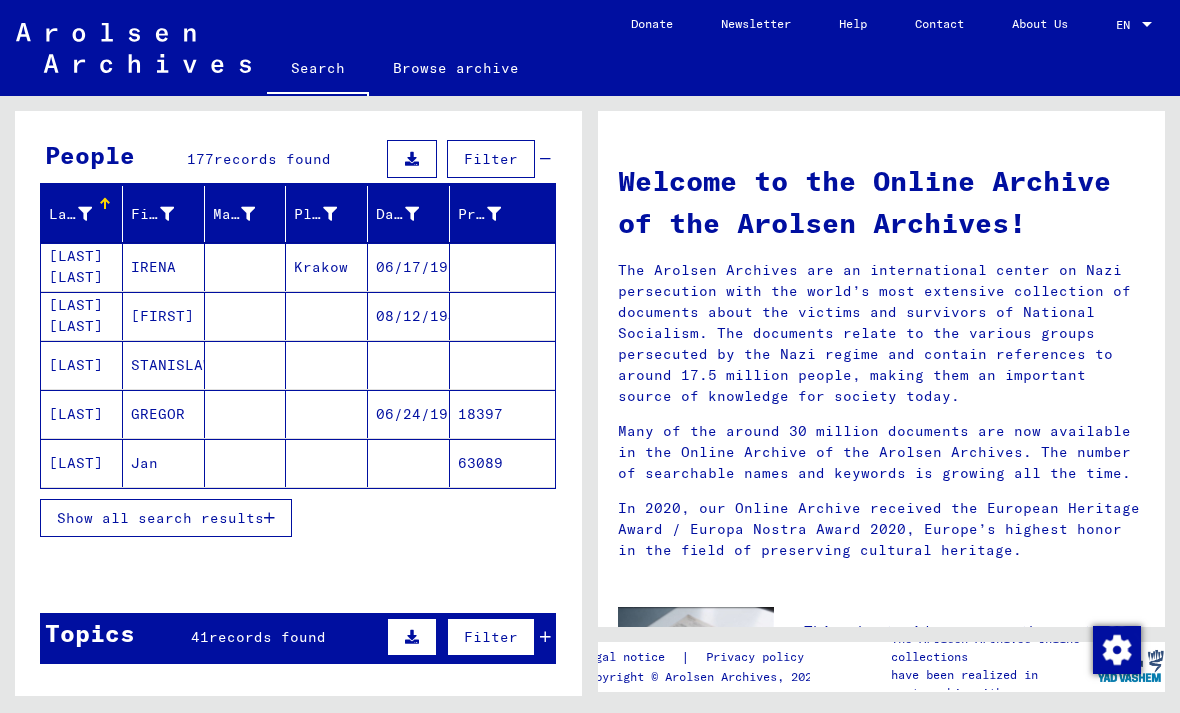 scroll, scrollTop: 164, scrollLeft: 0, axis: vertical 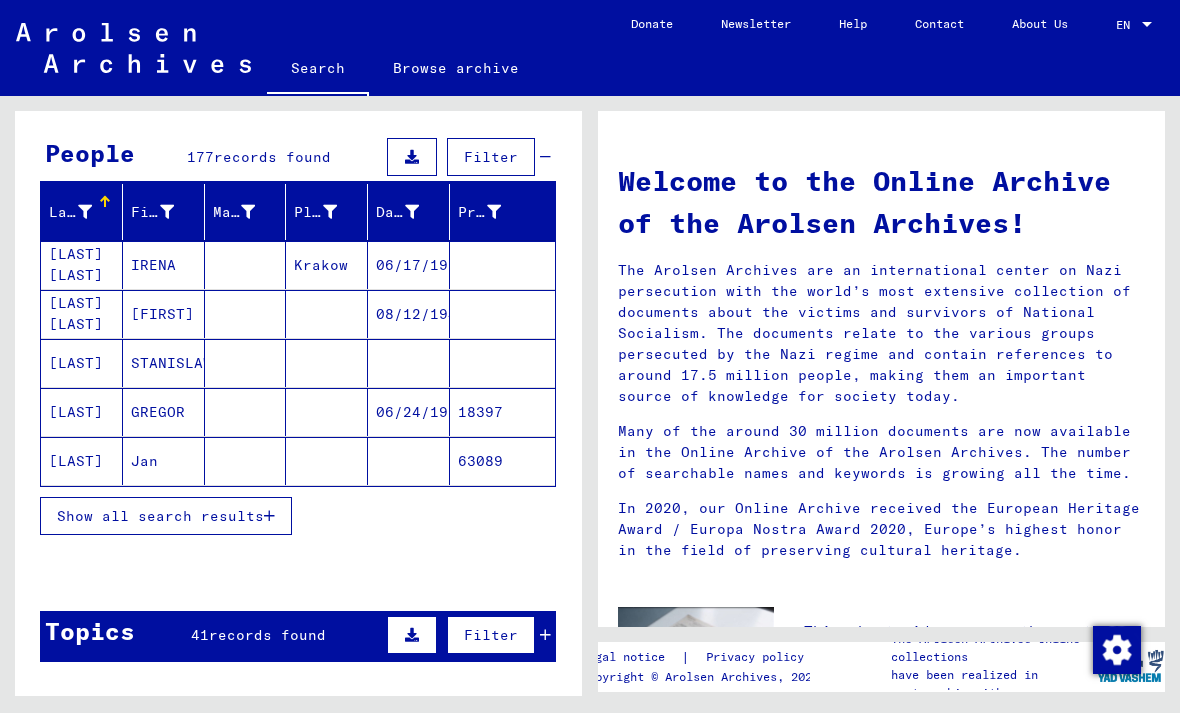 click on "Show all search results" at bounding box center (166, 516) 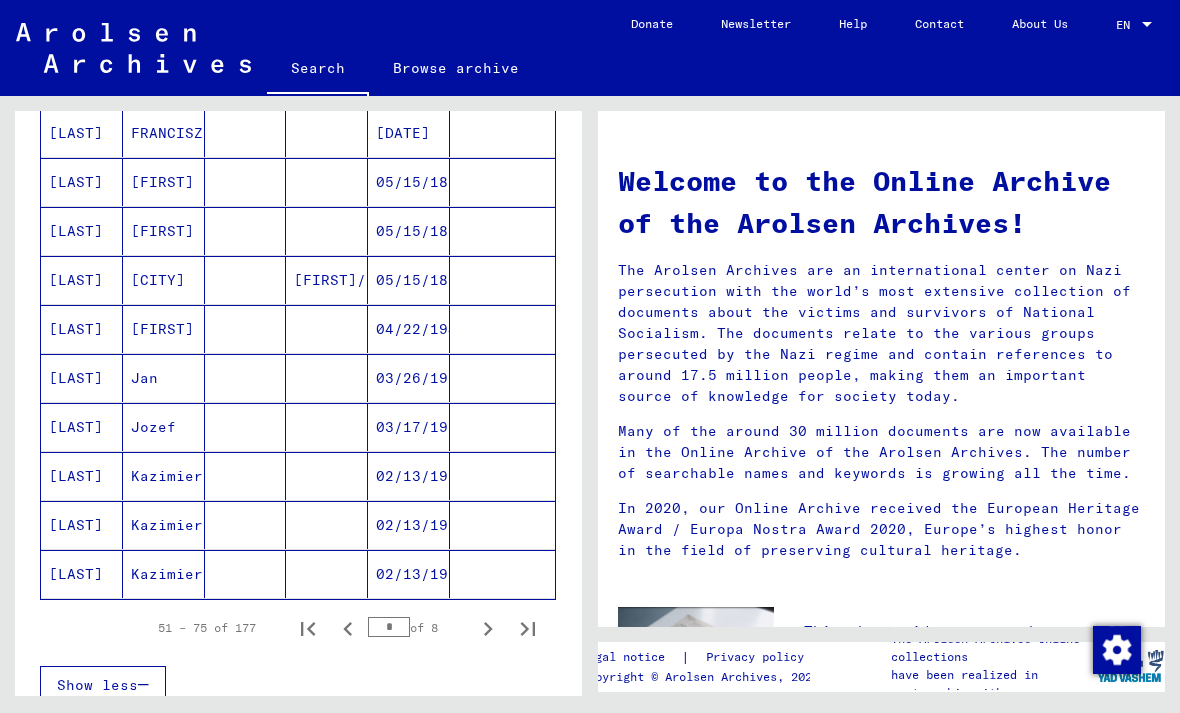 scroll, scrollTop: 1034, scrollLeft: 0, axis: vertical 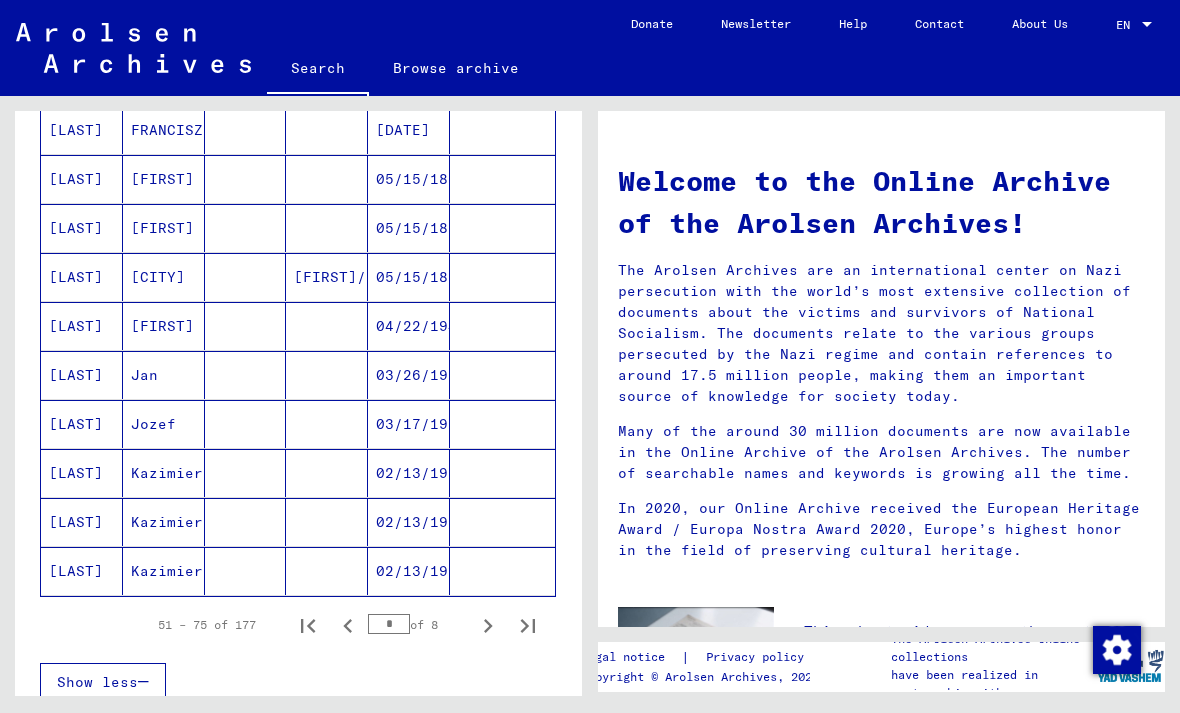 click 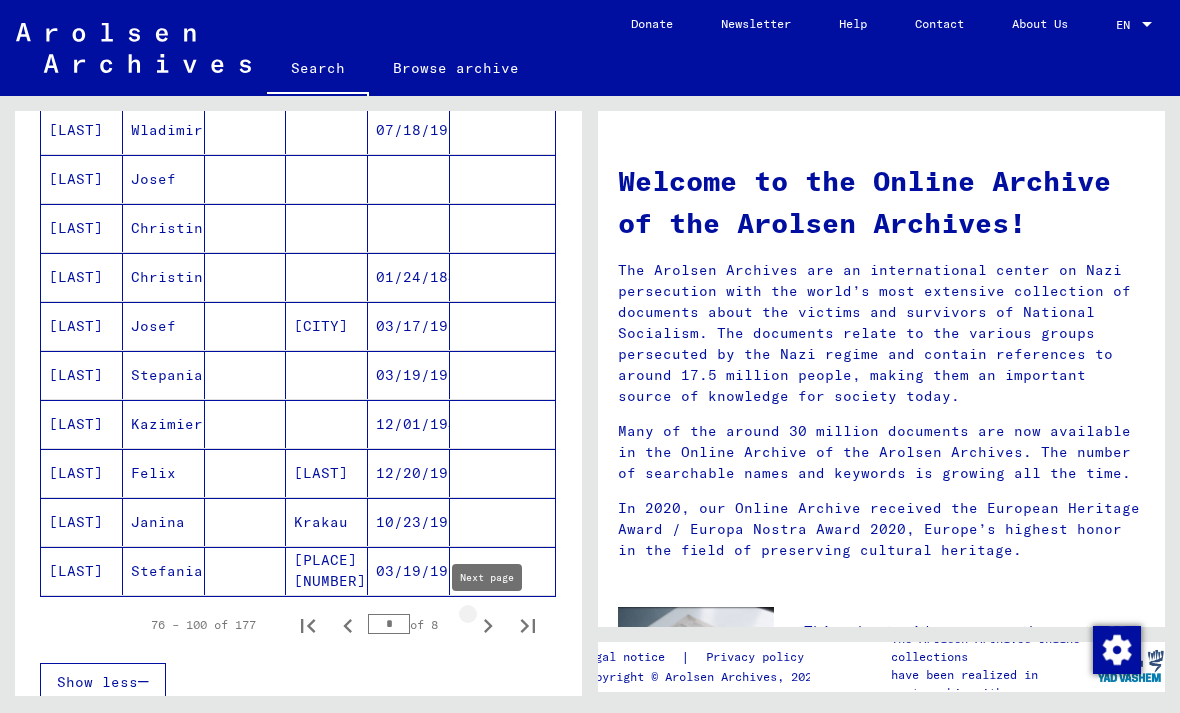 type on "*" 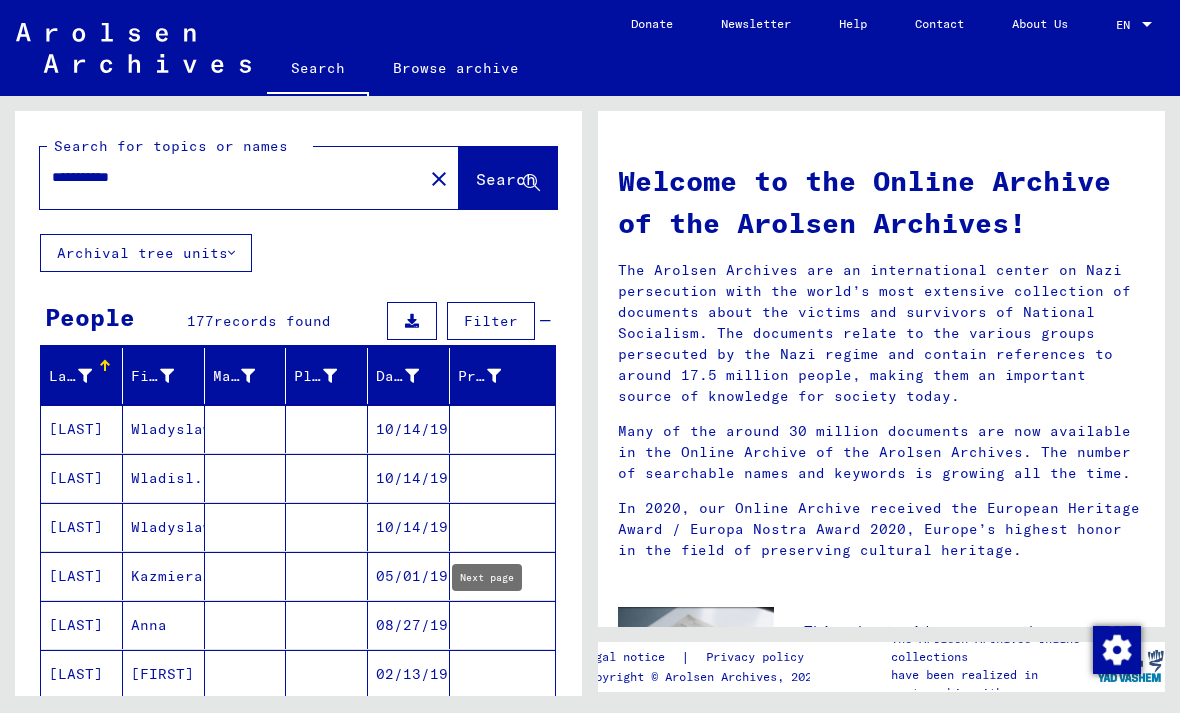 scroll, scrollTop: 0, scrollLeft: 0, axis: both 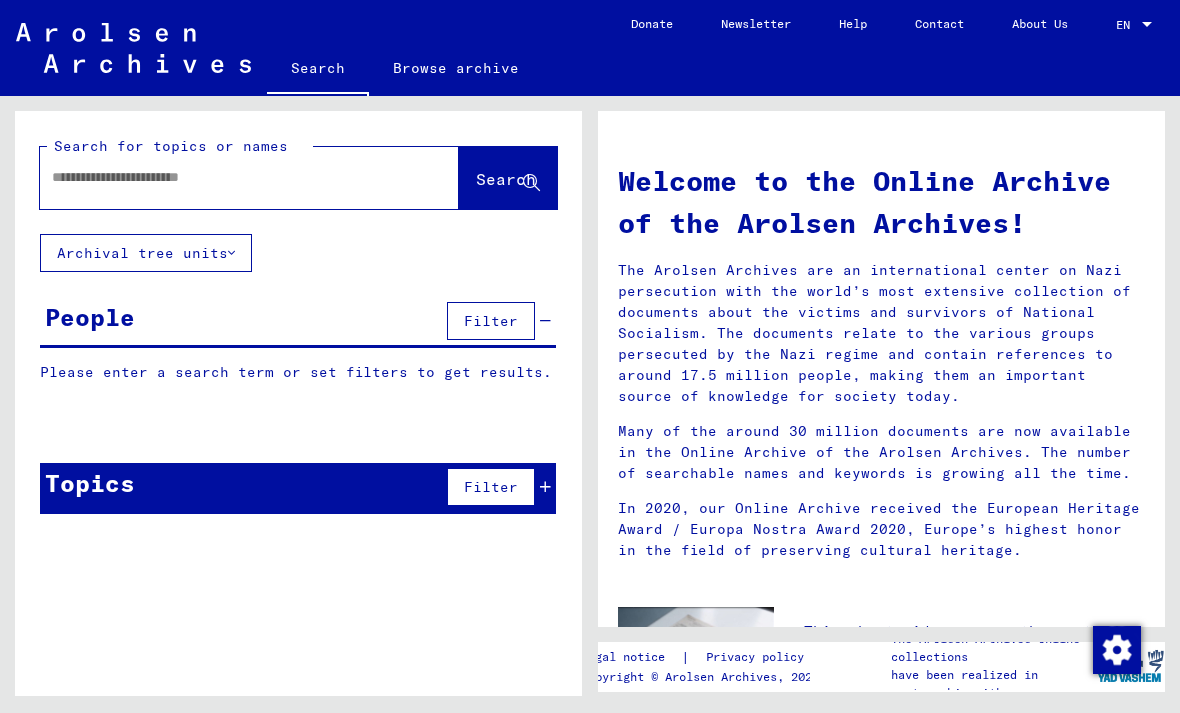 click at bounding box center (225, 177) 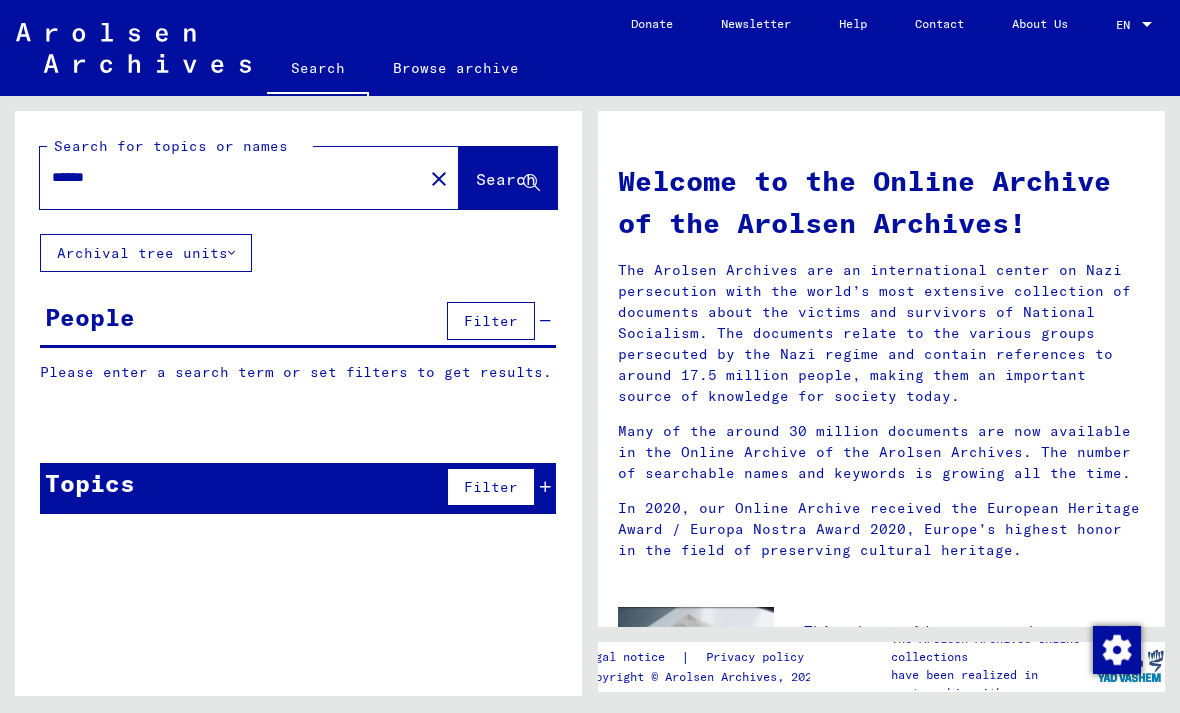 type on "******" 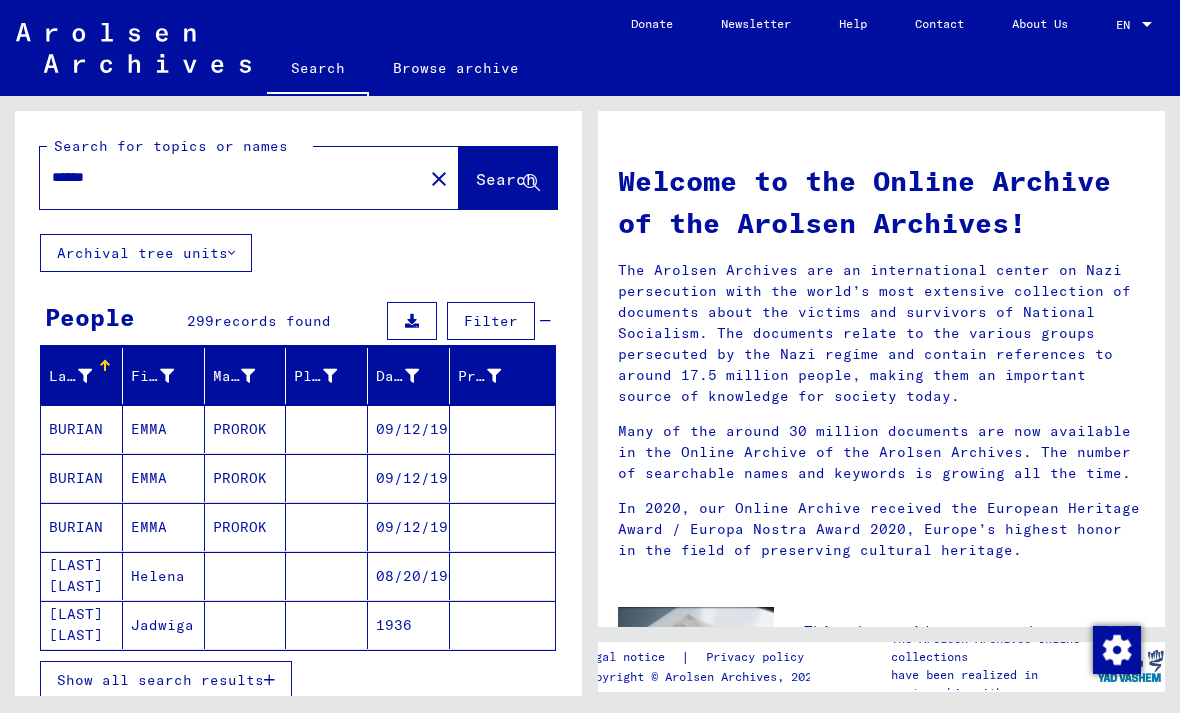click on "Show all search results" at bounding box center [160, 680] 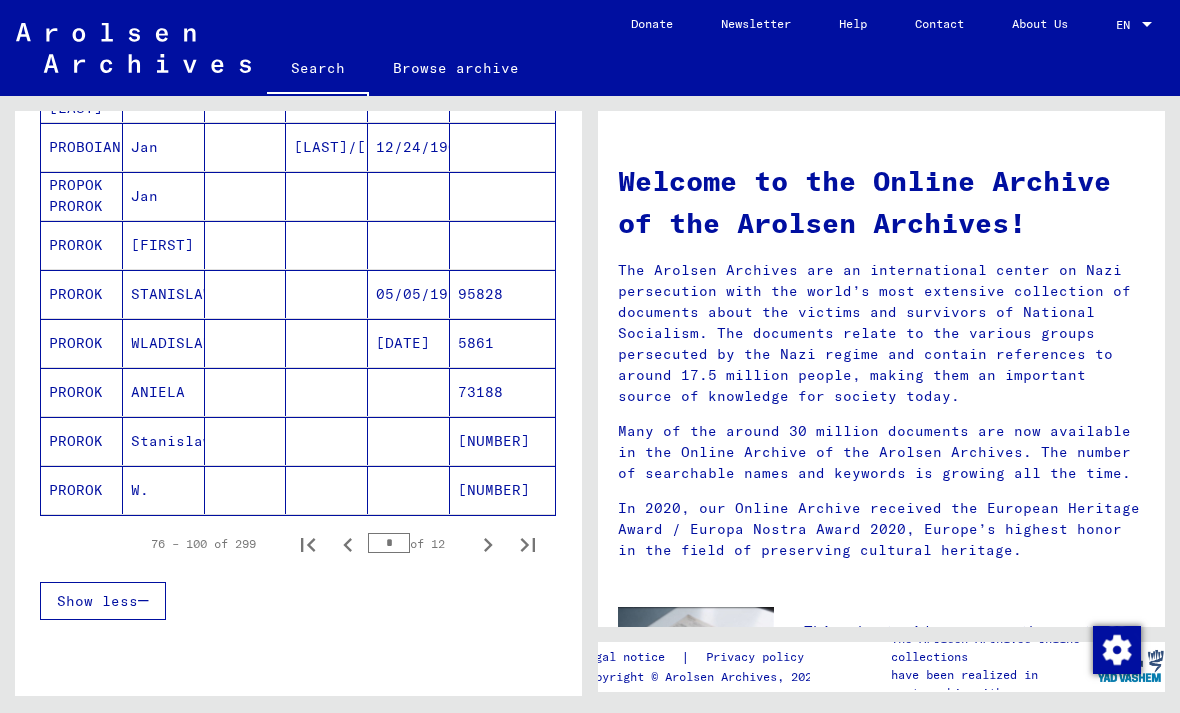 scroll, scrollTop: 1116, scrollLeft: 0, axis: vertical 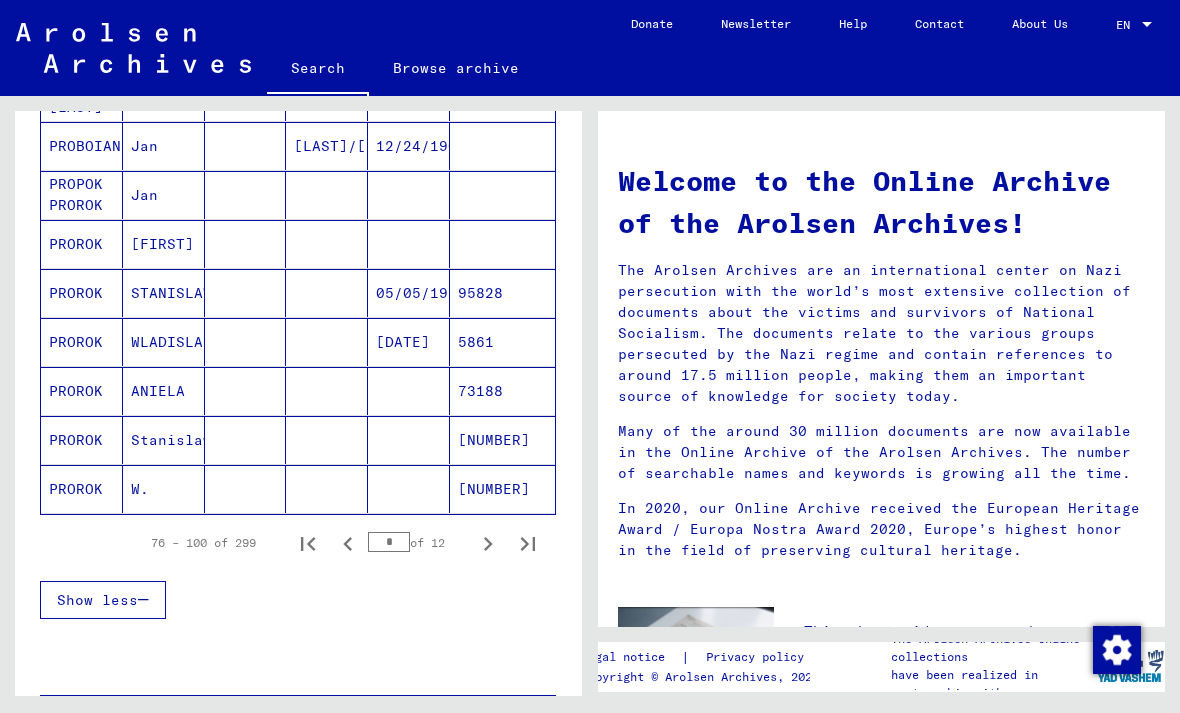 click on "PROROK" at bounding box center (82, 440) 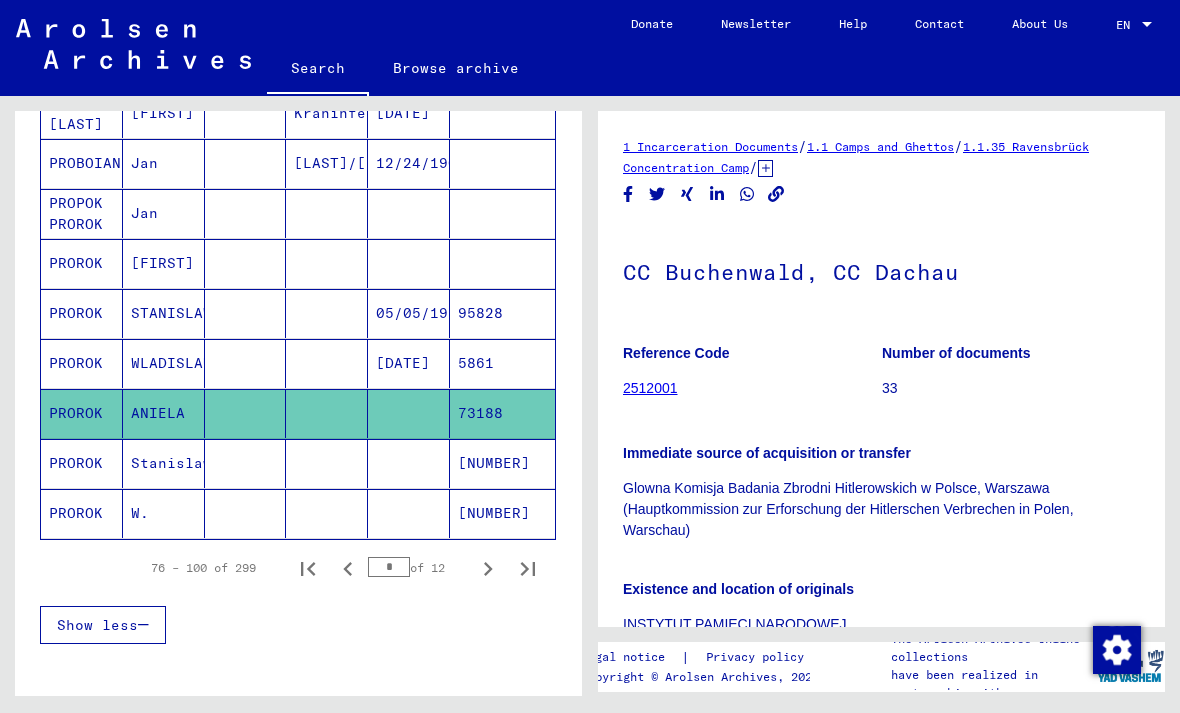 scroll, scrollTop: 0, scrollLeft: 0, axis: both 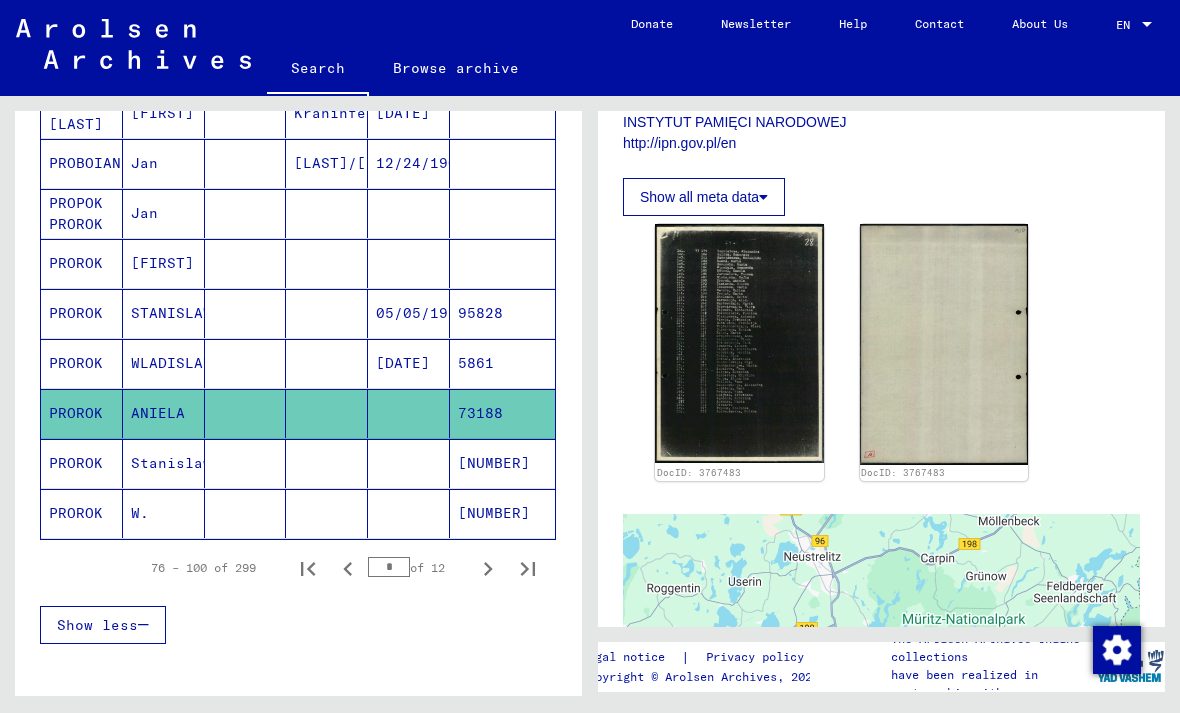 click 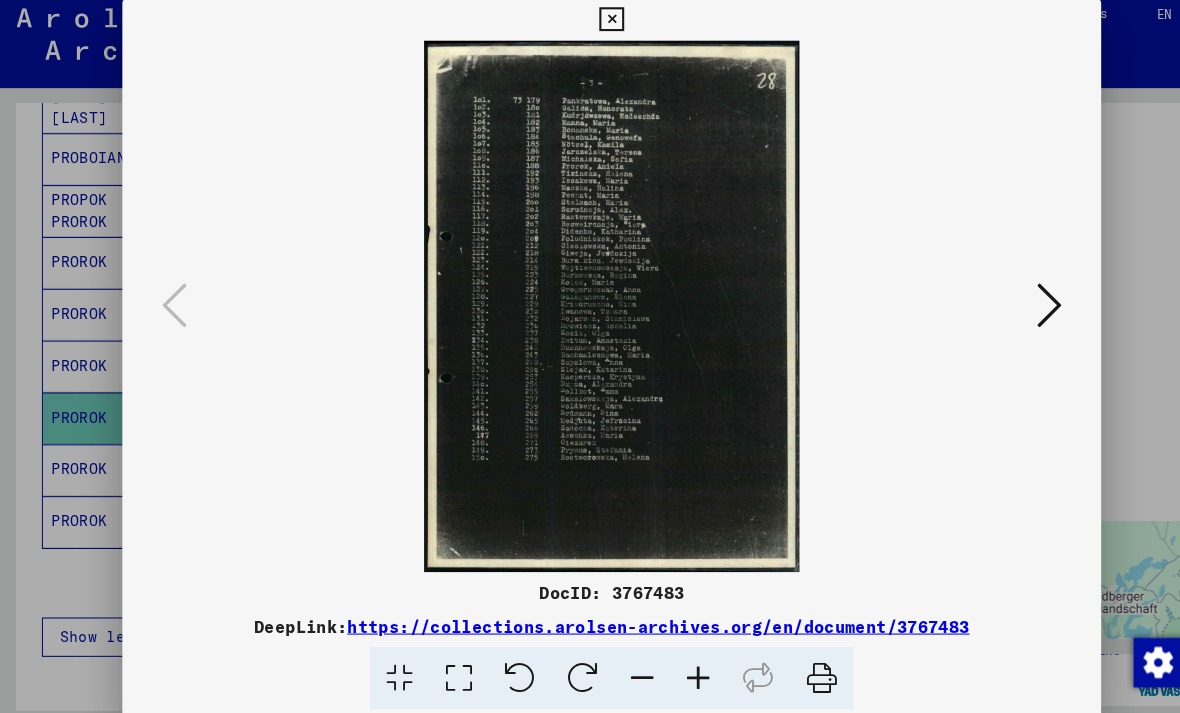click at bounding box center (1012, 305) 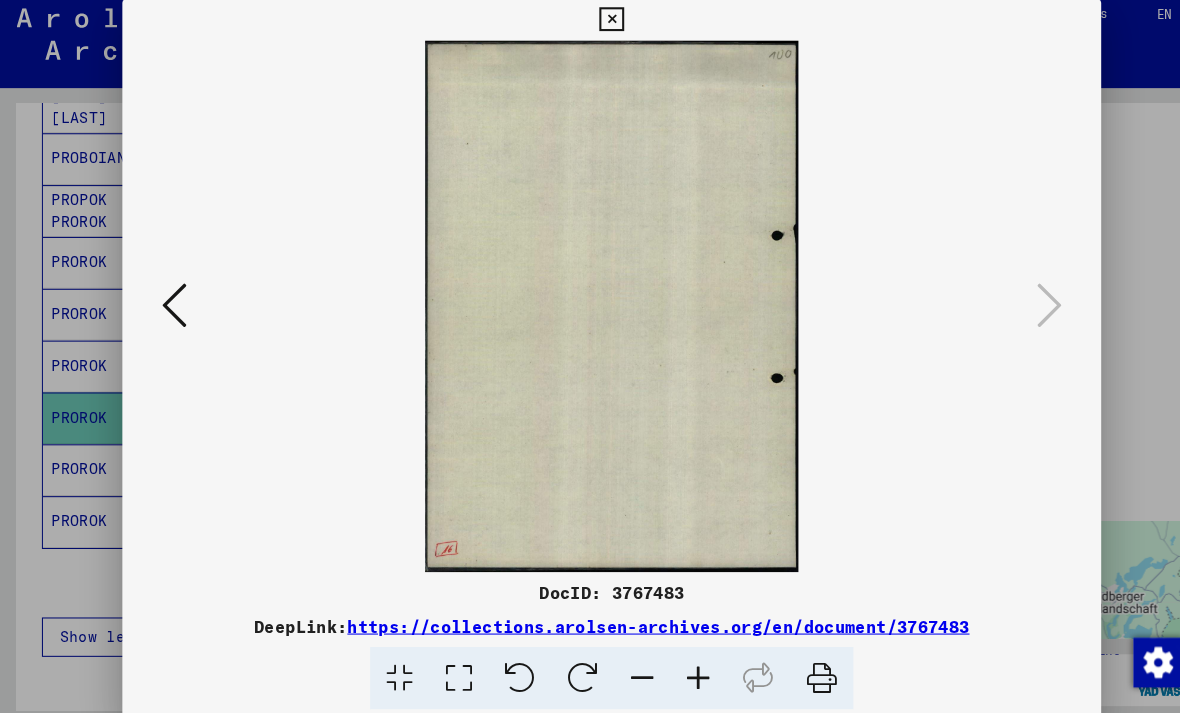 click at bounding box center [589, 30] 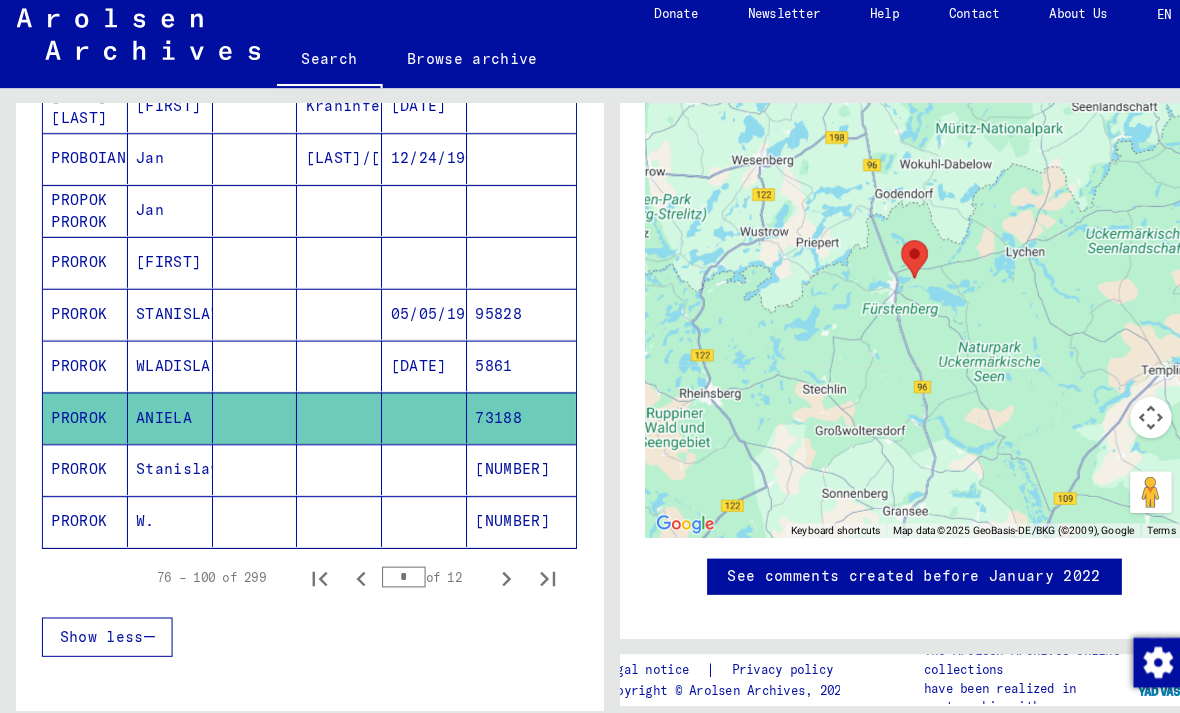 scroll, scrollTop: 1001, scrollLeft: 0, axis: vertical 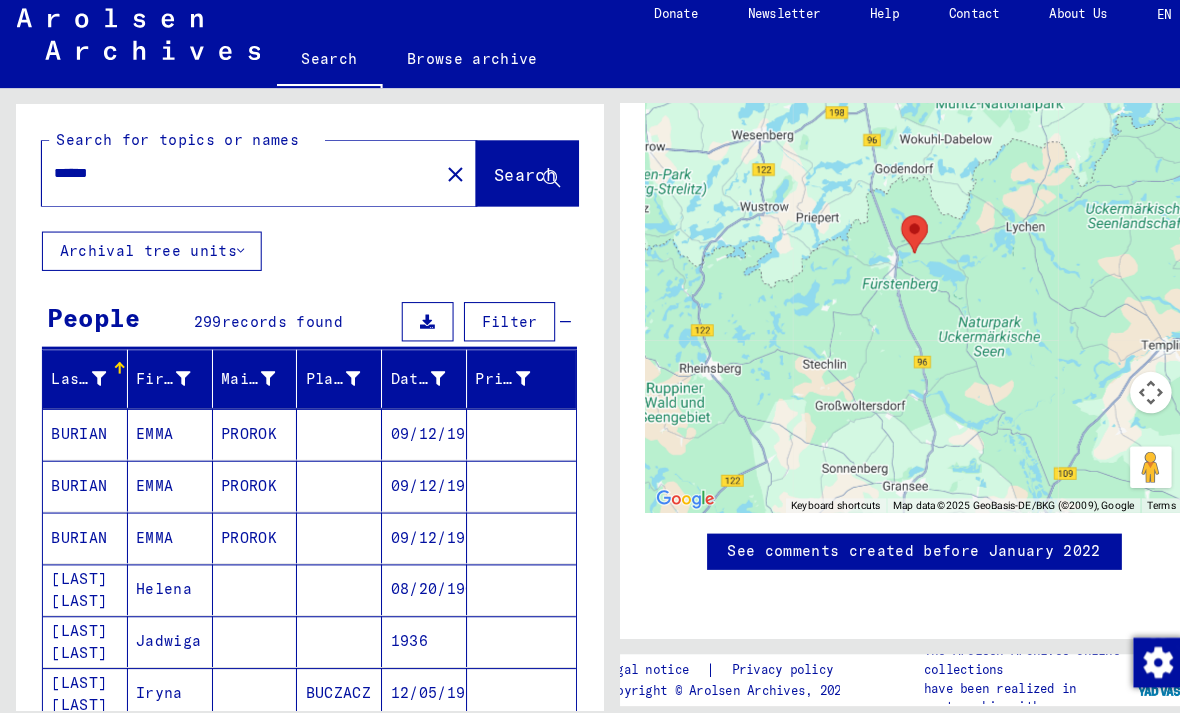 click on "close" 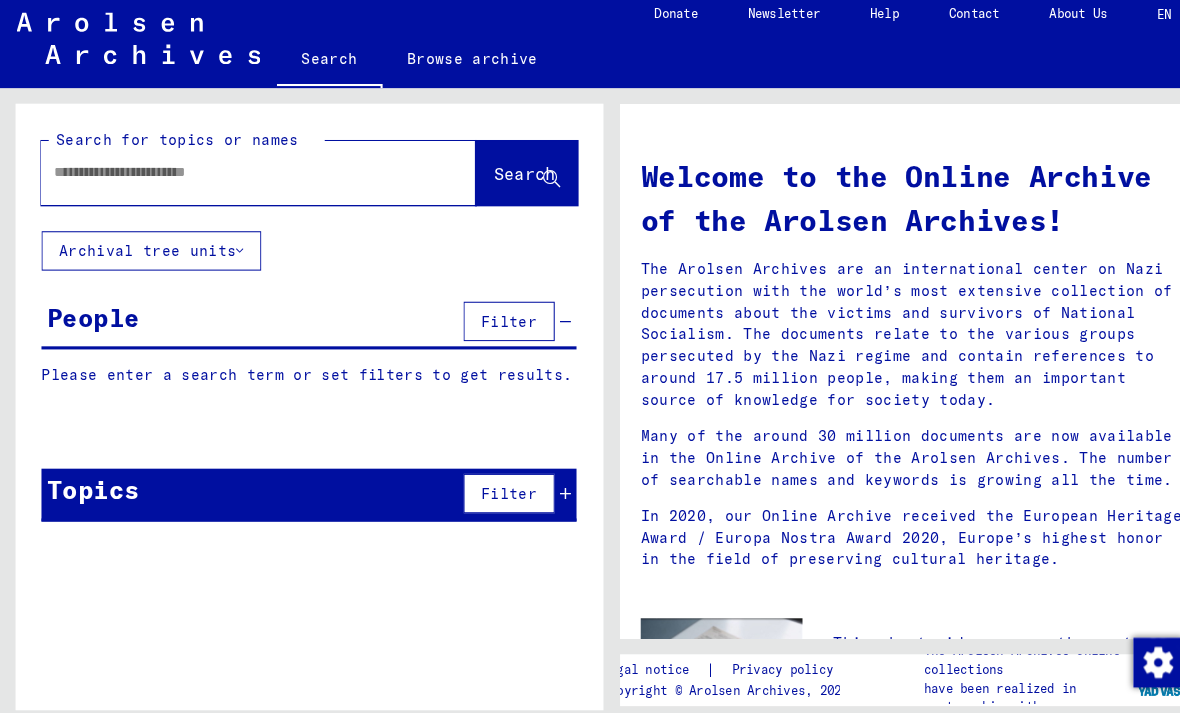 scroll, scrollTop: 0, scrollLeft: 0, axis: both 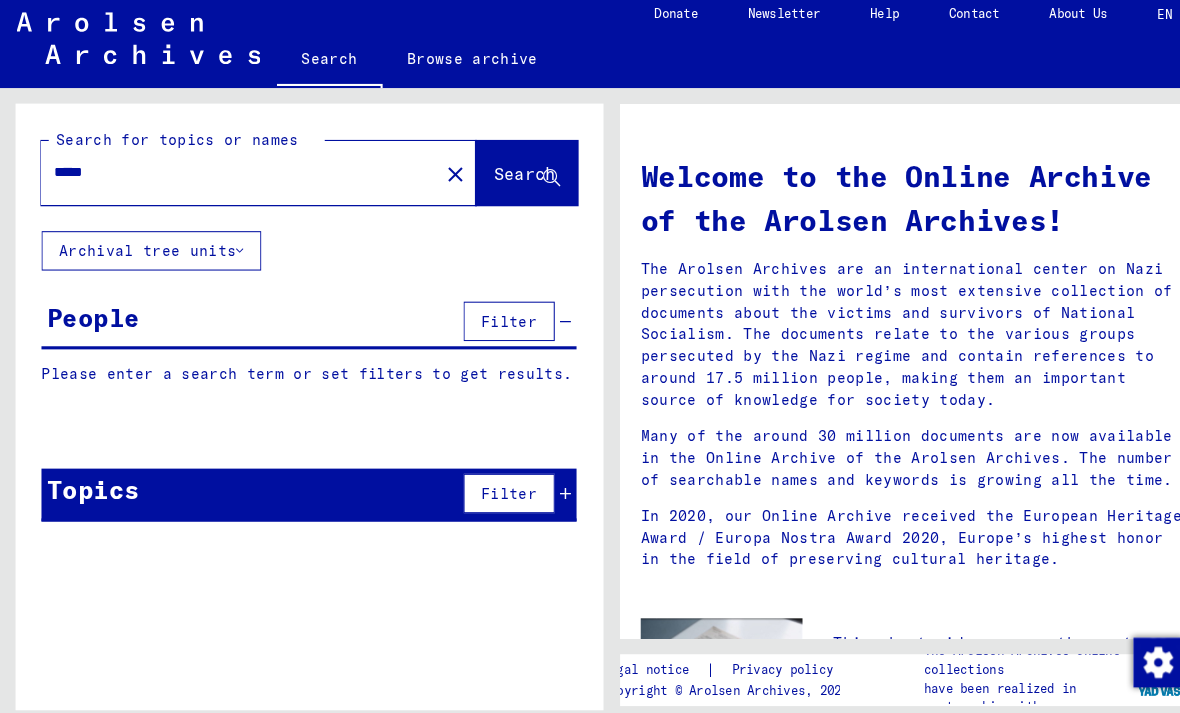 type on "*****" 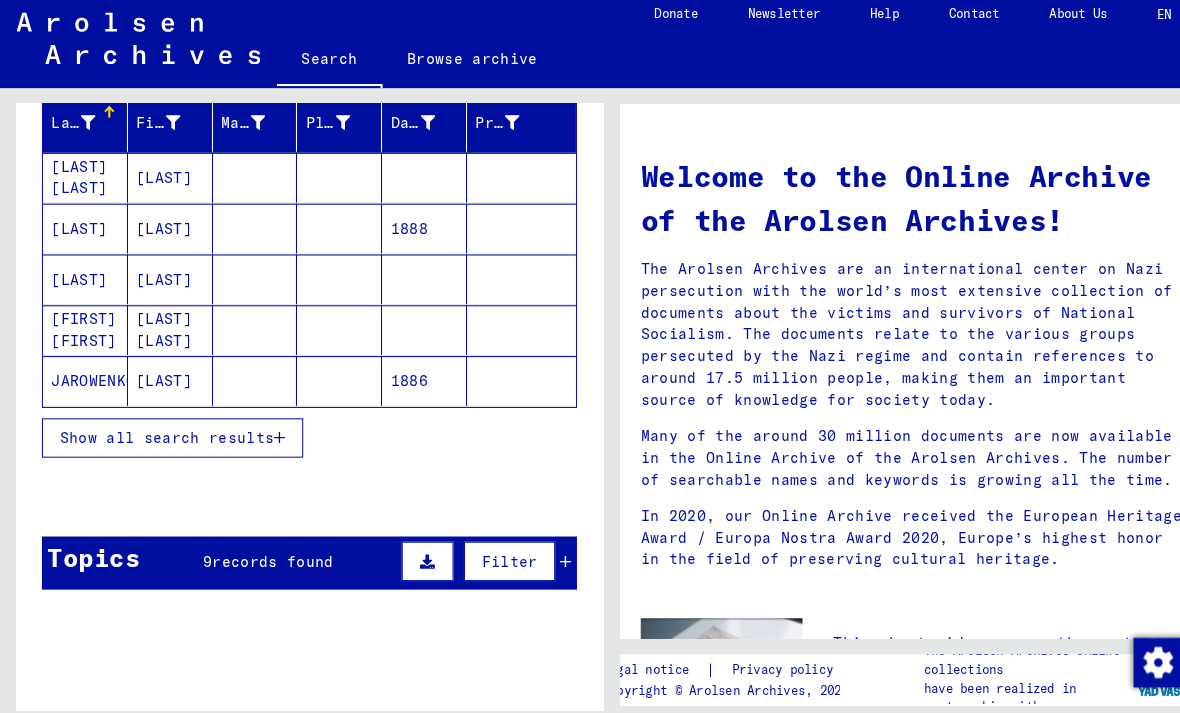 scroll, scrollTop: 248, scrollLeft: 0, axis: vertical 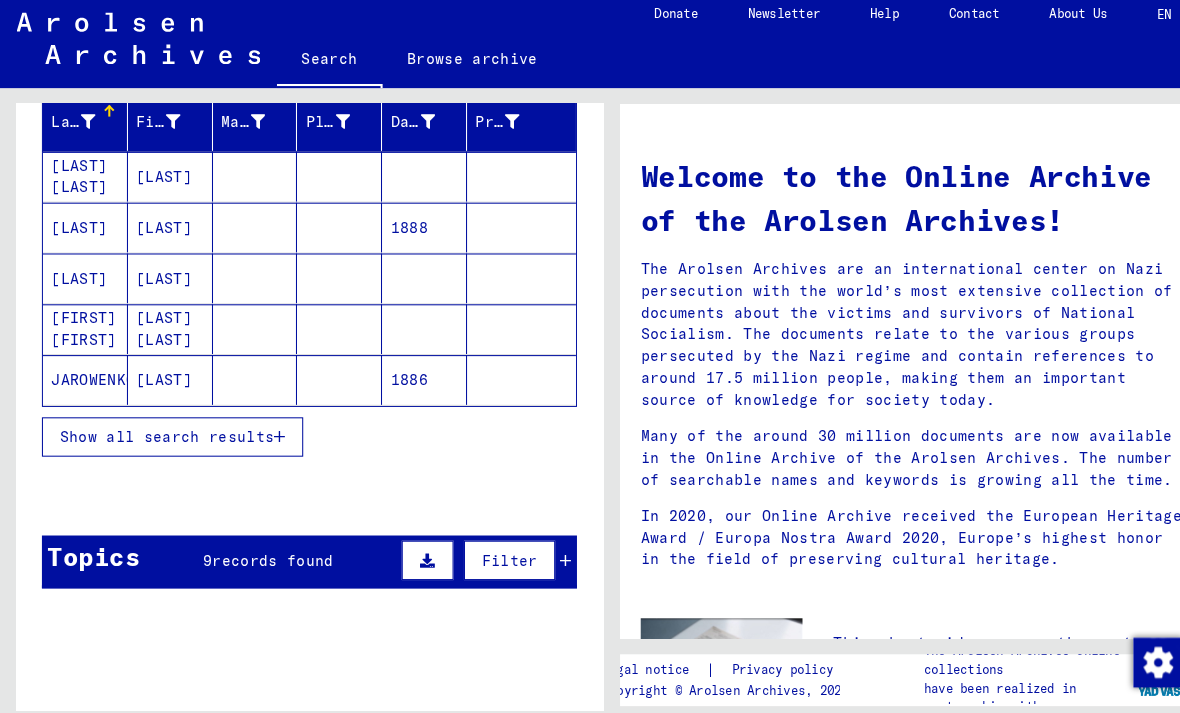 click on "Show all search results" at bounding box center (166, 432) 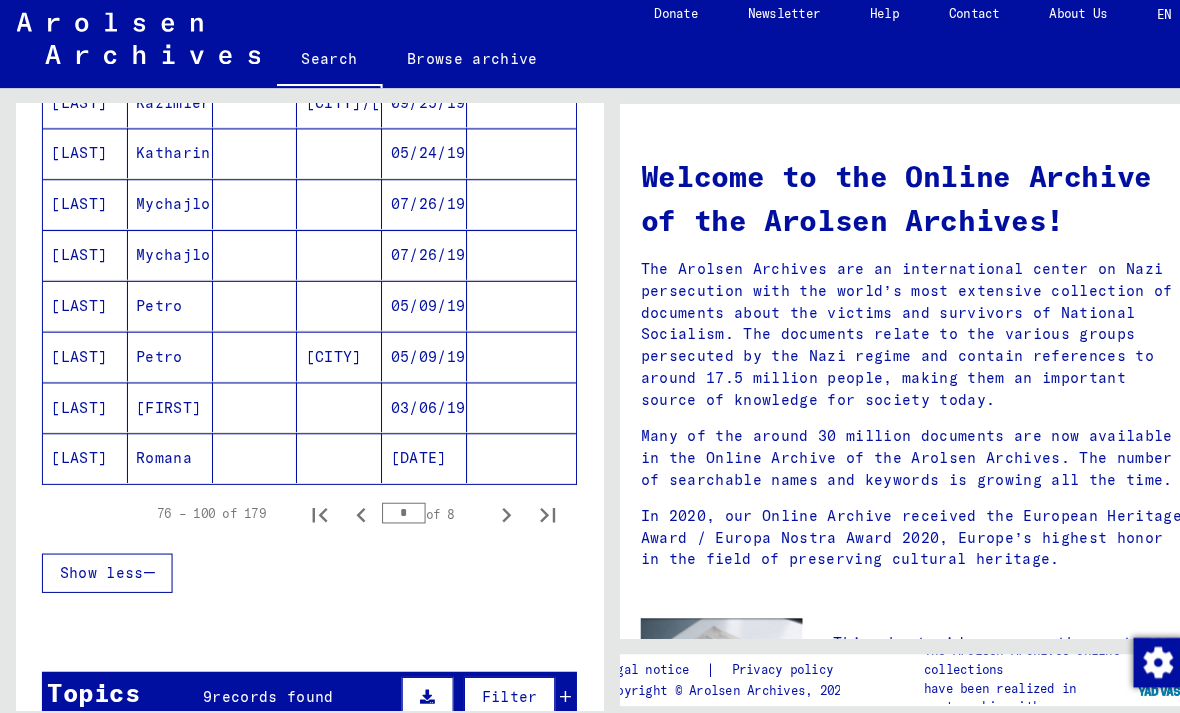 scroll, scrollTop: 1153, scrollLeft: 0, axis: vertical 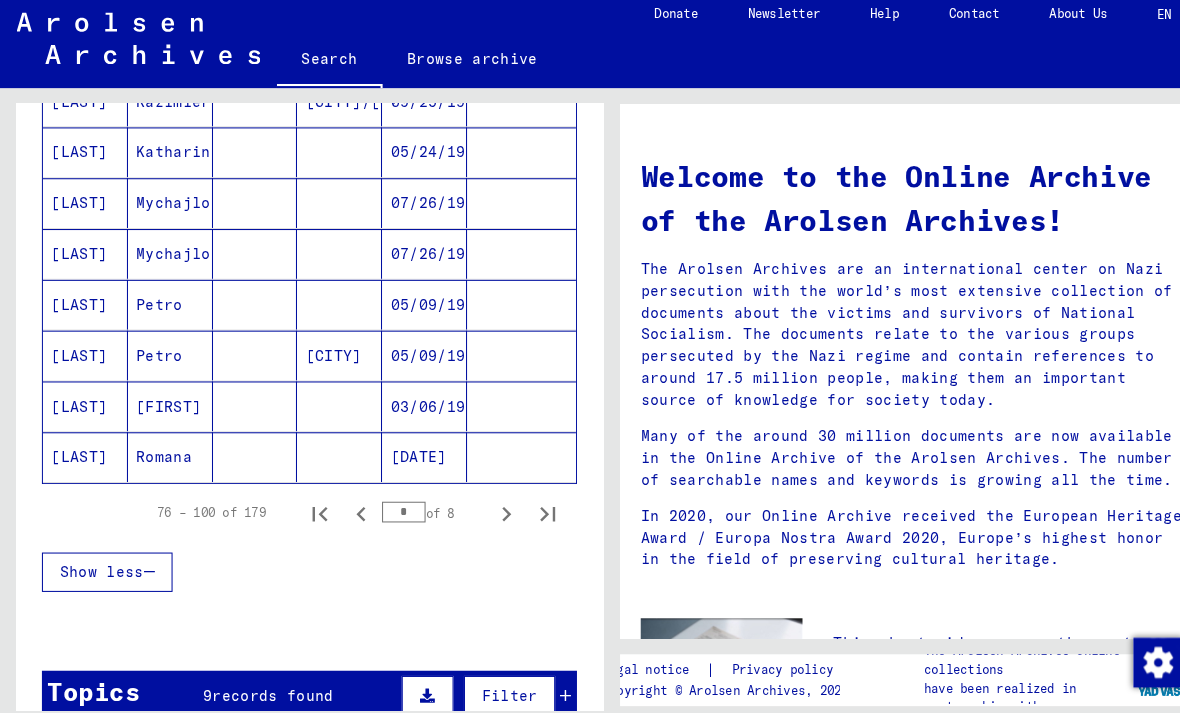 click 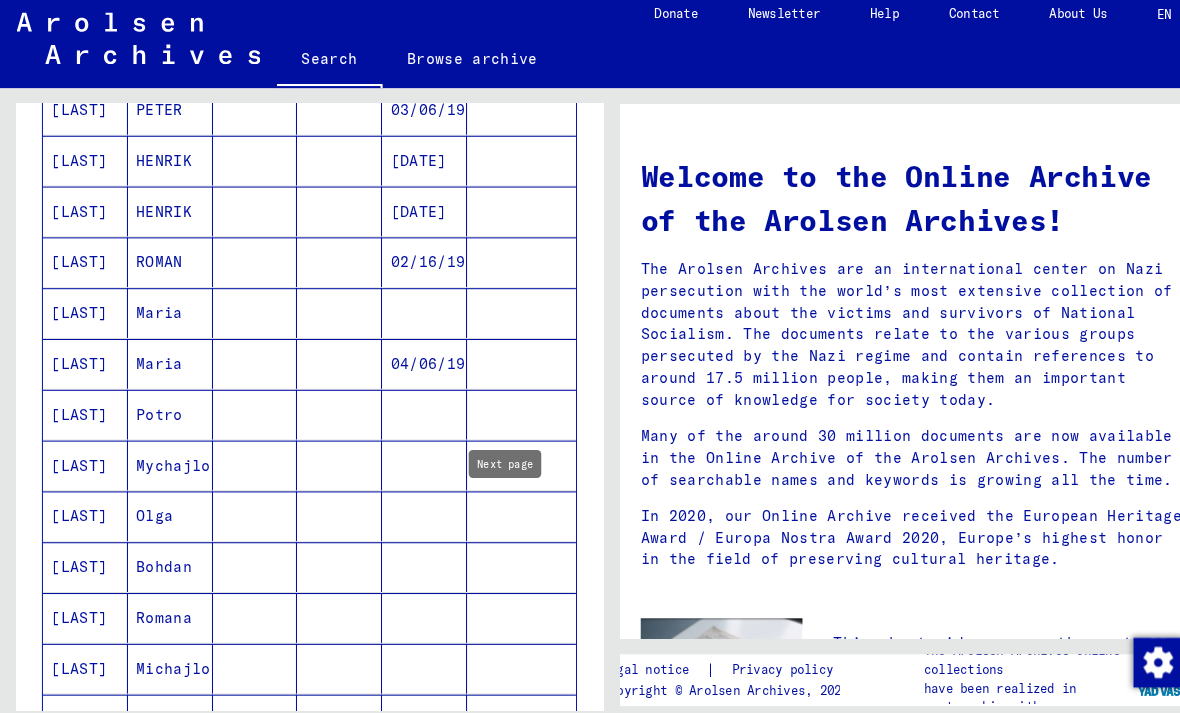 scroll, scrollTop: 801, scrollLeft: 0, axis: vertical 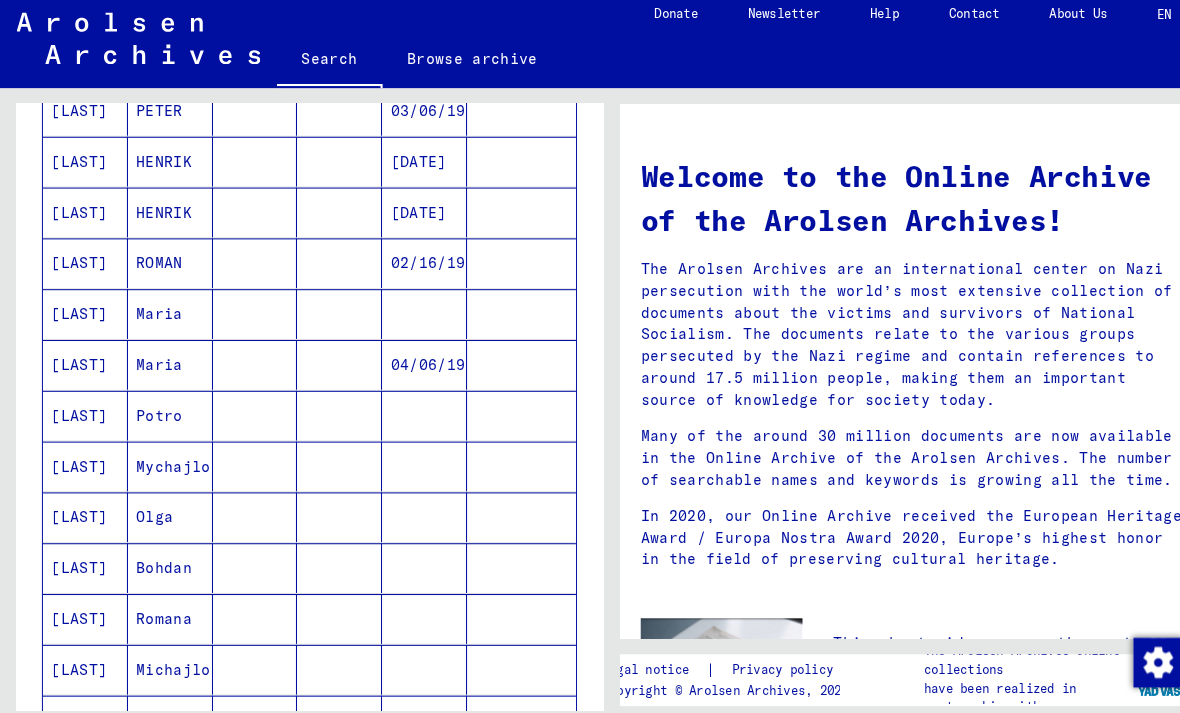 click on "[LAST]" at bounding box center [82, 510] 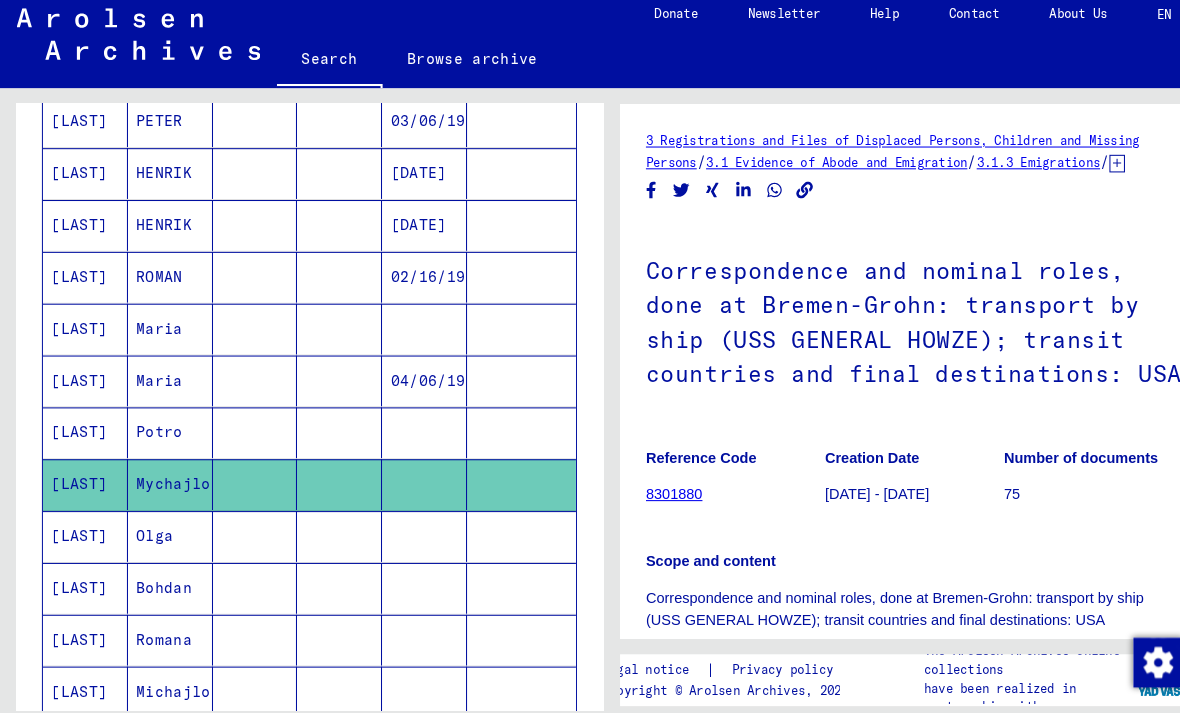 scroll, scrollTop: 0, scrollLeft: 0, axis: both 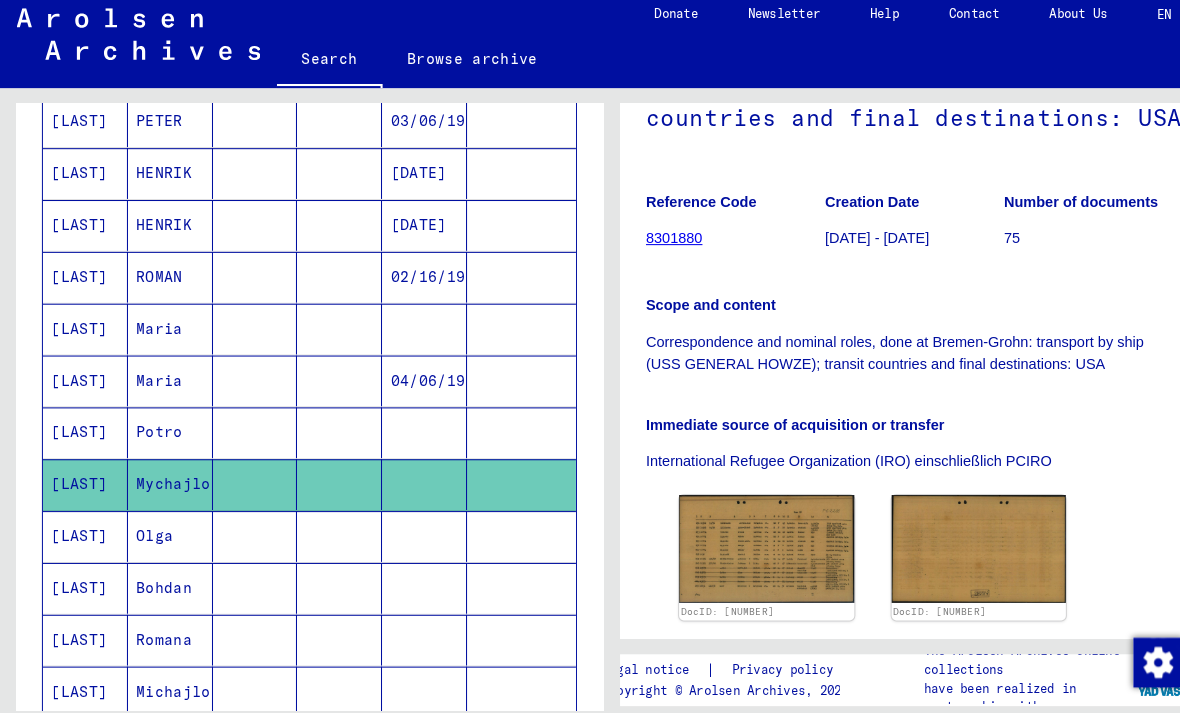 click 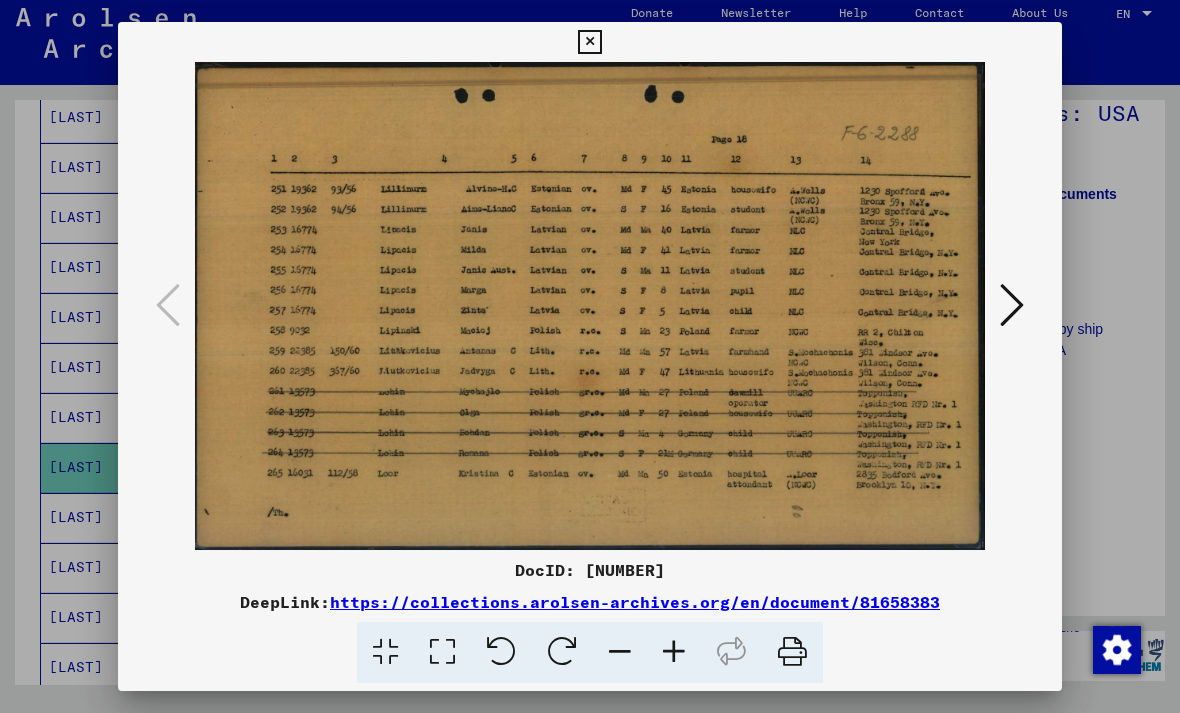 click at bounding box center (589, 42) 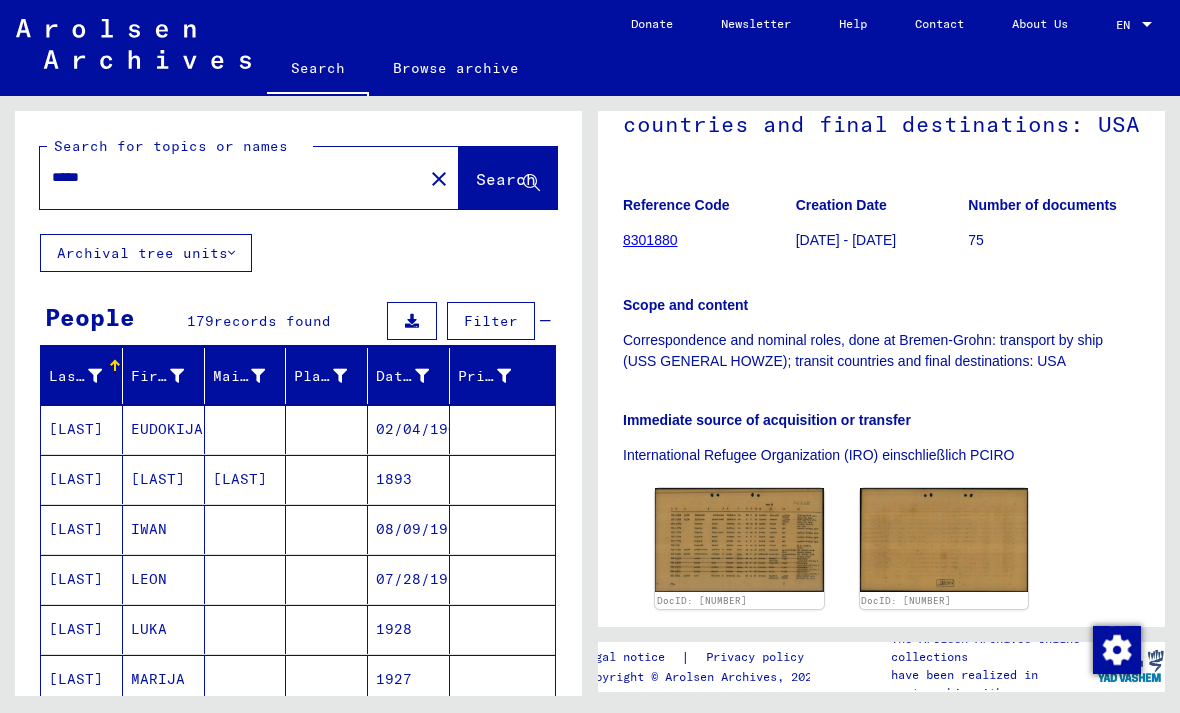 scroll, scrollTop: 0, scrollLeft: 0, axis: both 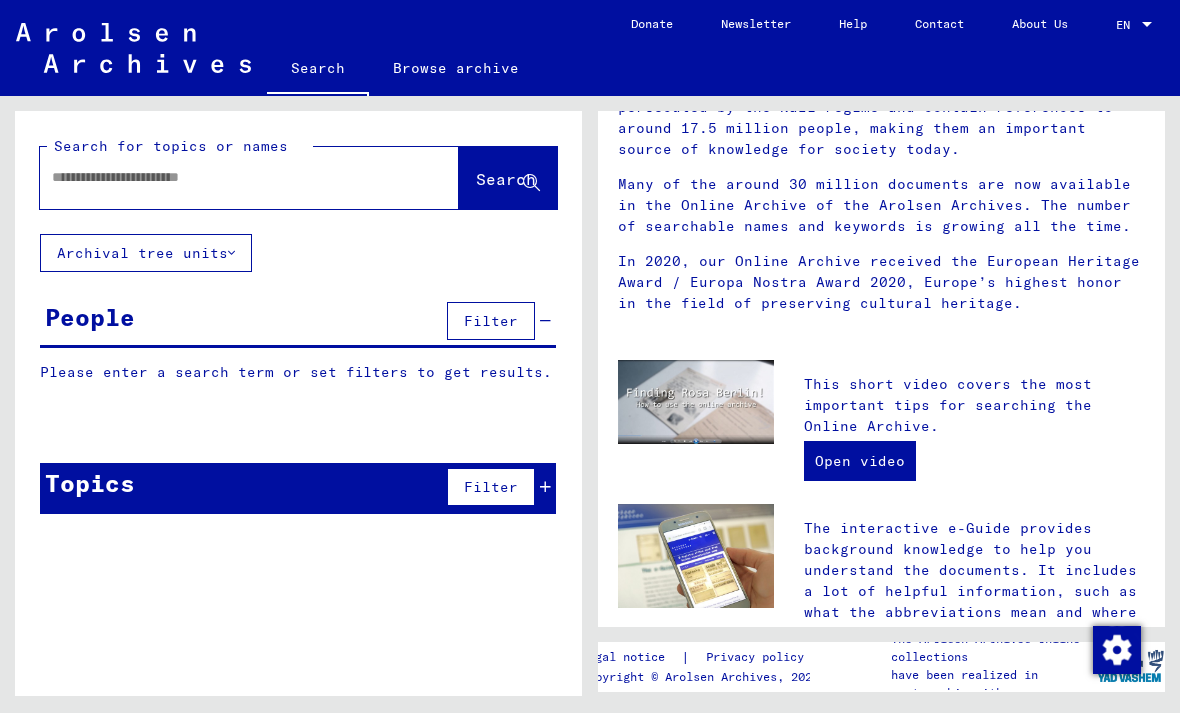 click at bounding box center (225, 177) 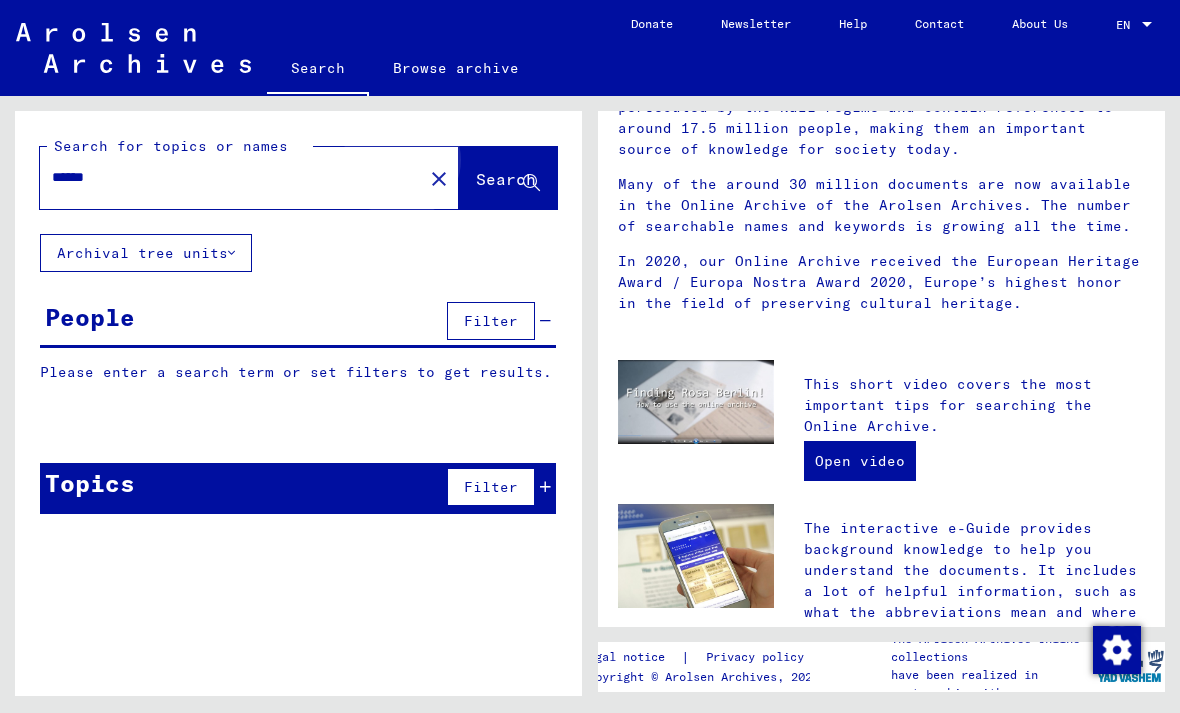 type on "******" 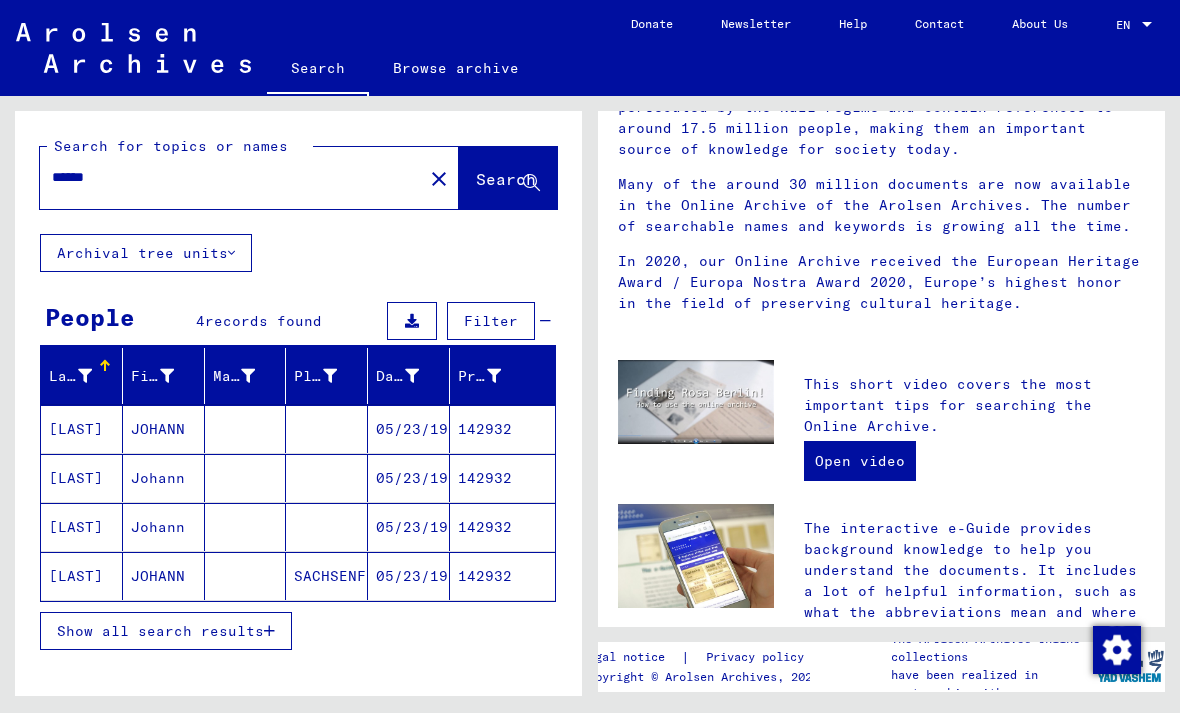 click on "[LAST]" at bounding box center (82, 478) 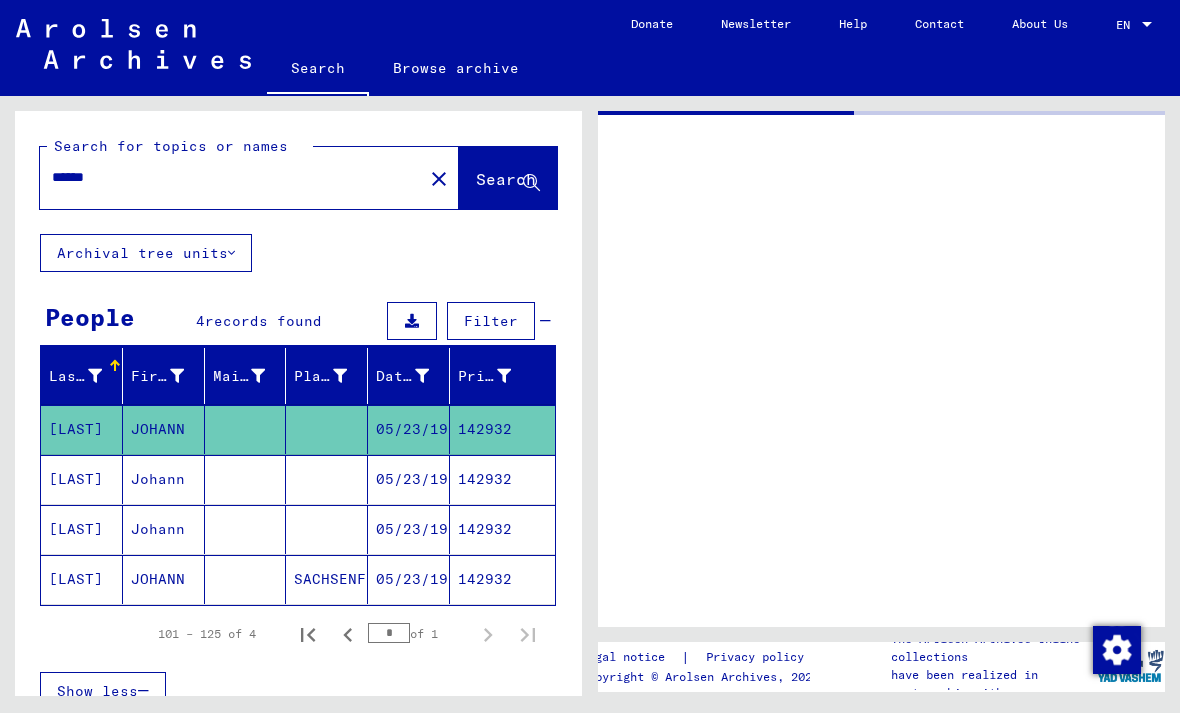 scroll, scrollTop: 0, scrollLeft: 0, axis: both 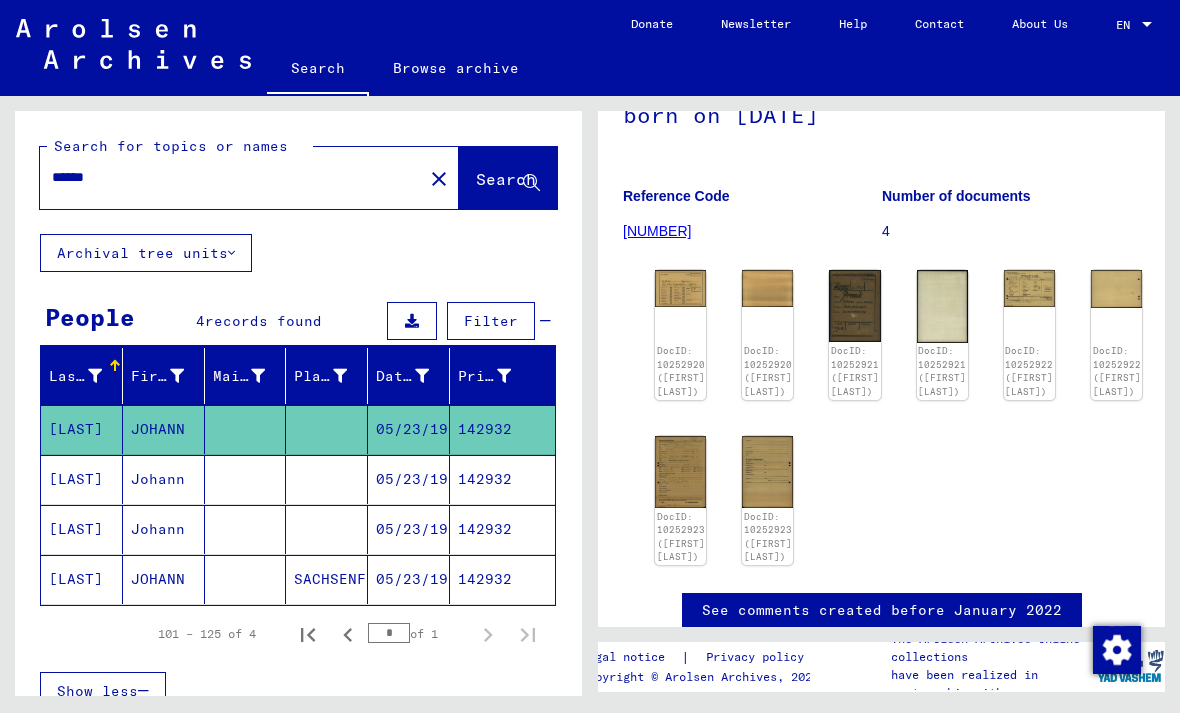 click 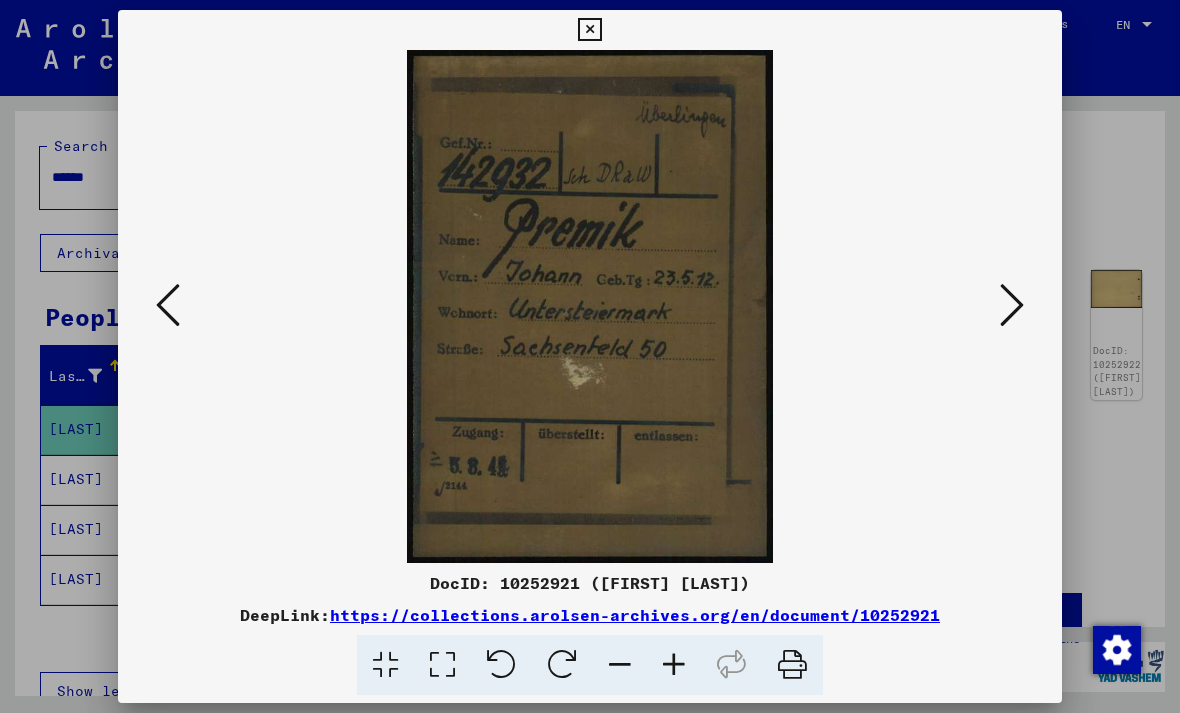 click at bounding box center [1012, 305] 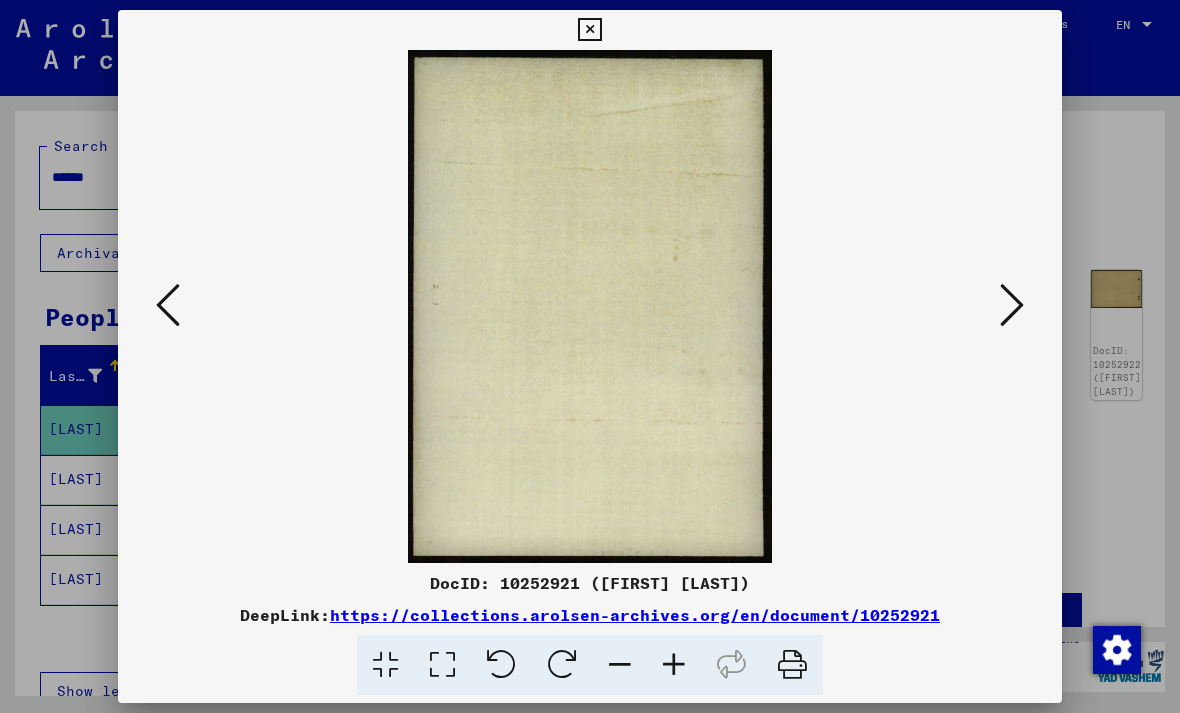 click at bounding box center (1012, 305) 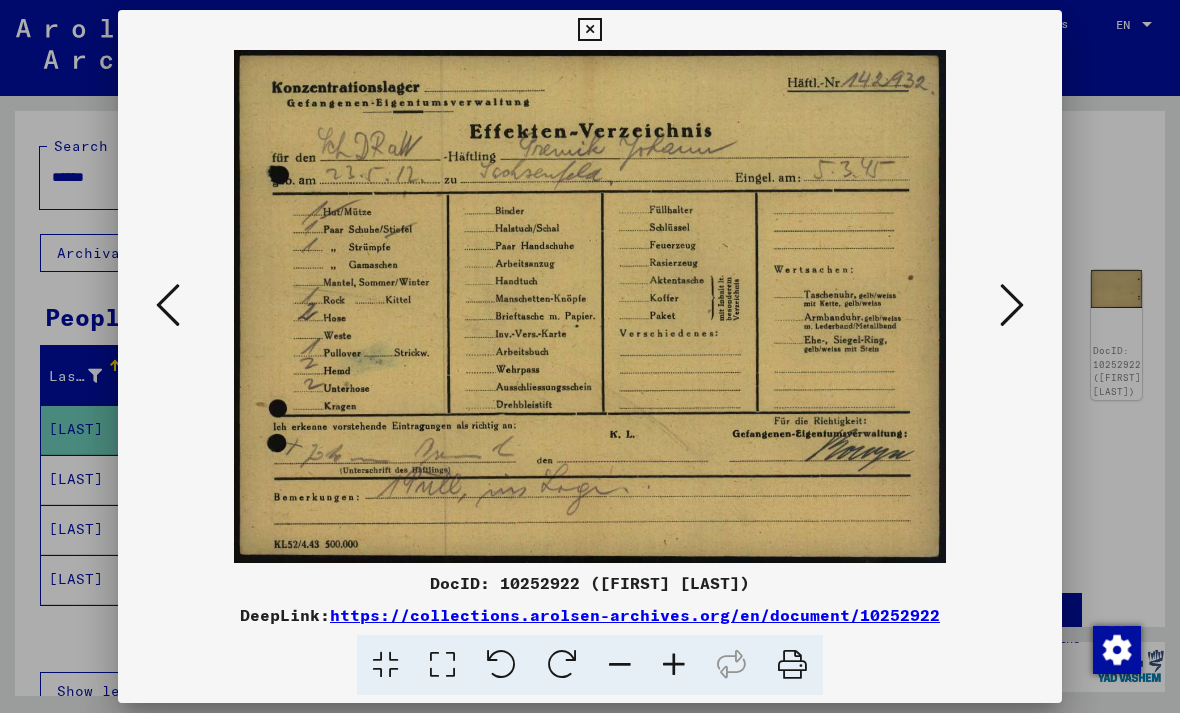 click at bounding box center (1012, 305) 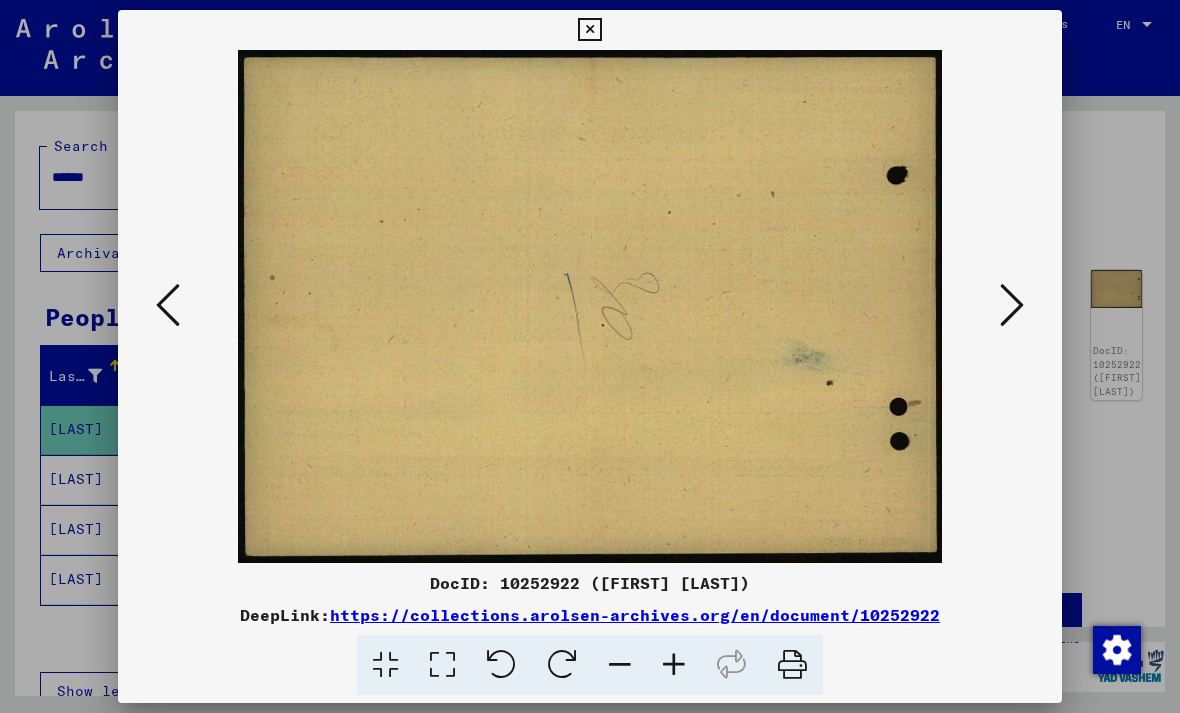click at bounding box center [1012, 305] 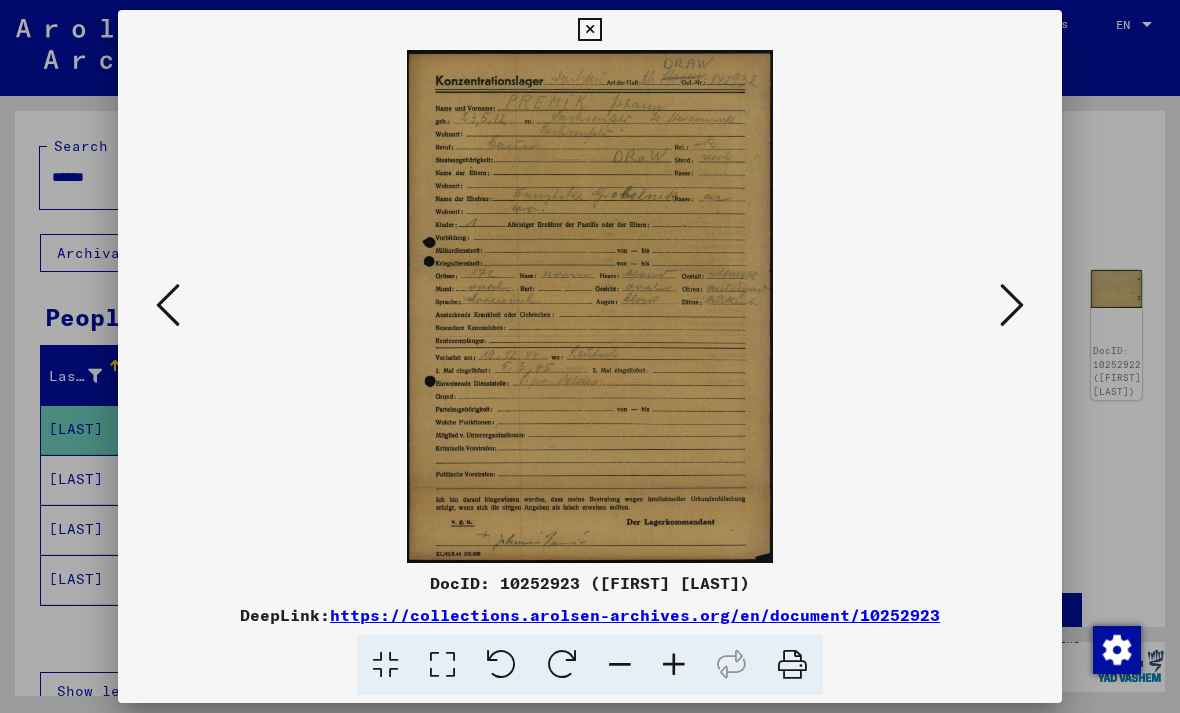 click at bounding box center [589, 30] 